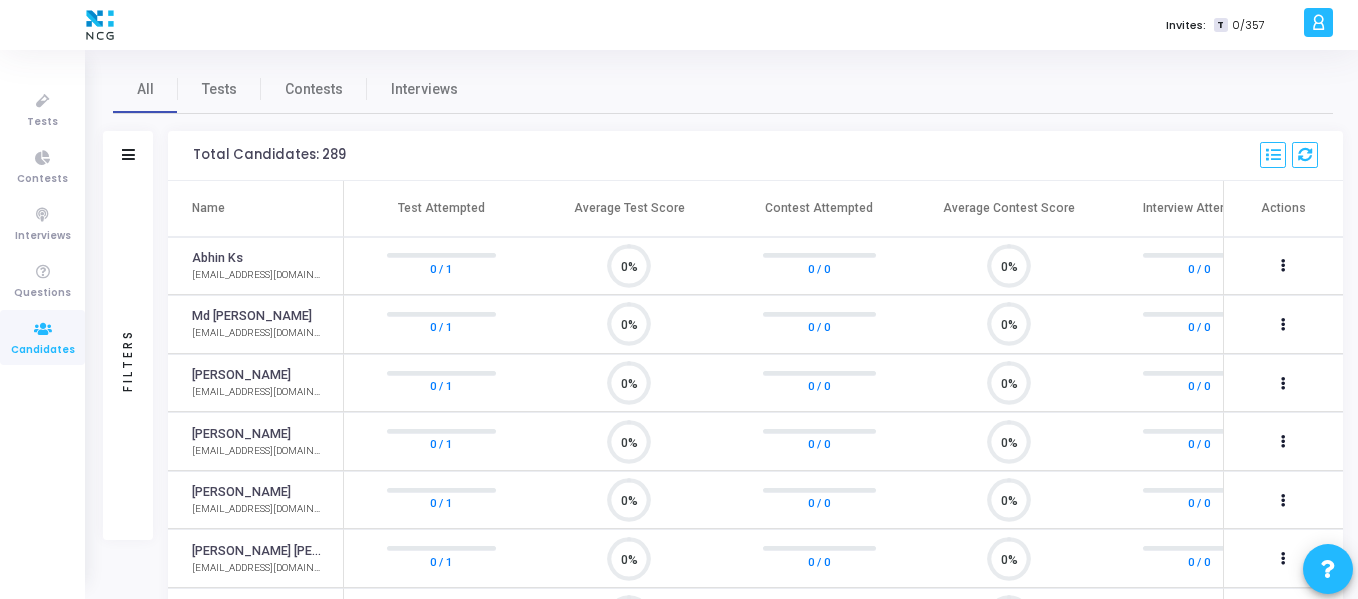 scroll, scrollTop: 0, scrollLeft: 0, axis: both 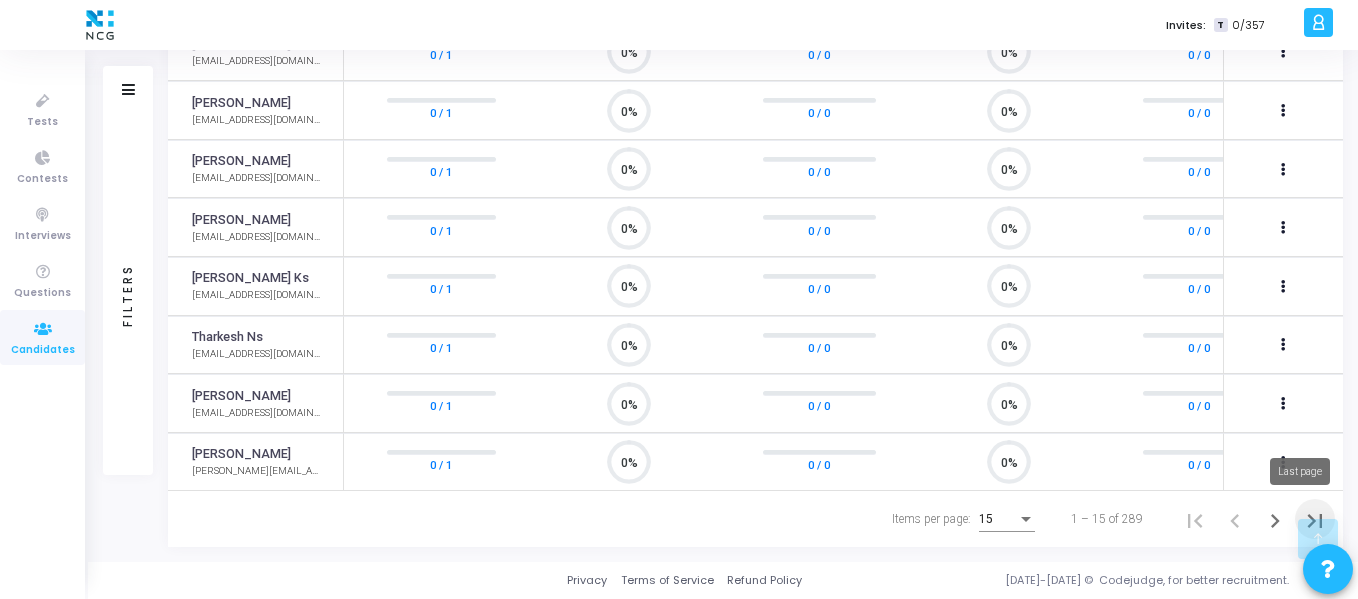 click 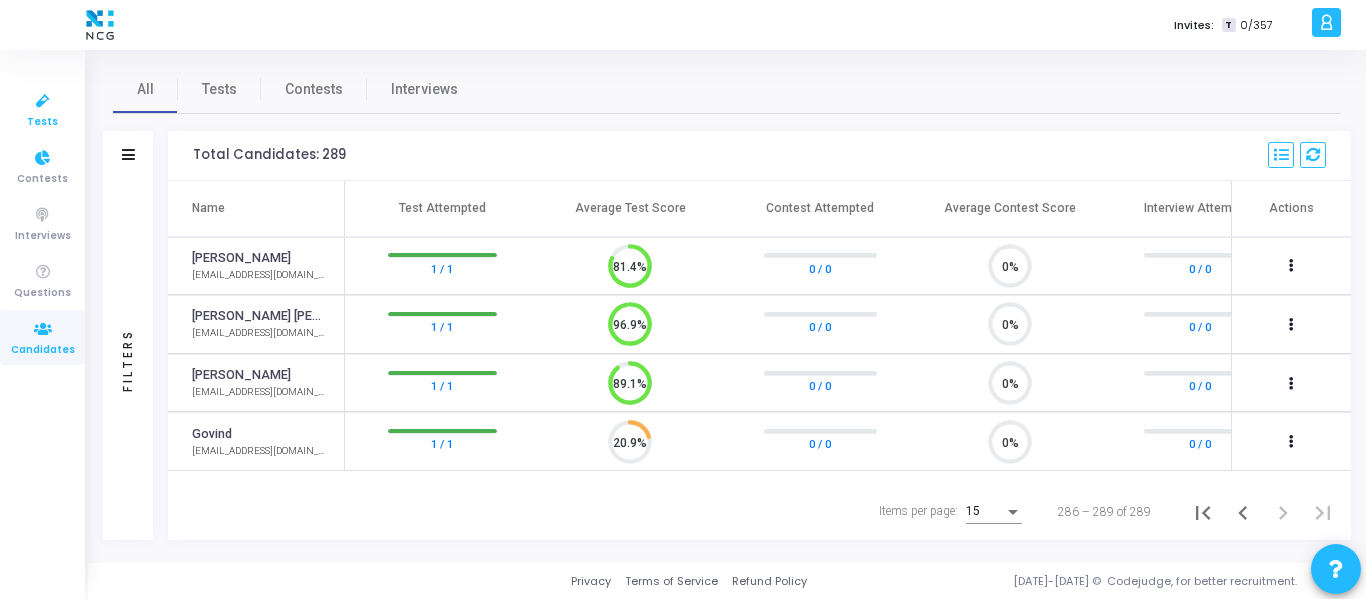 click at bounding box center (43, 101) 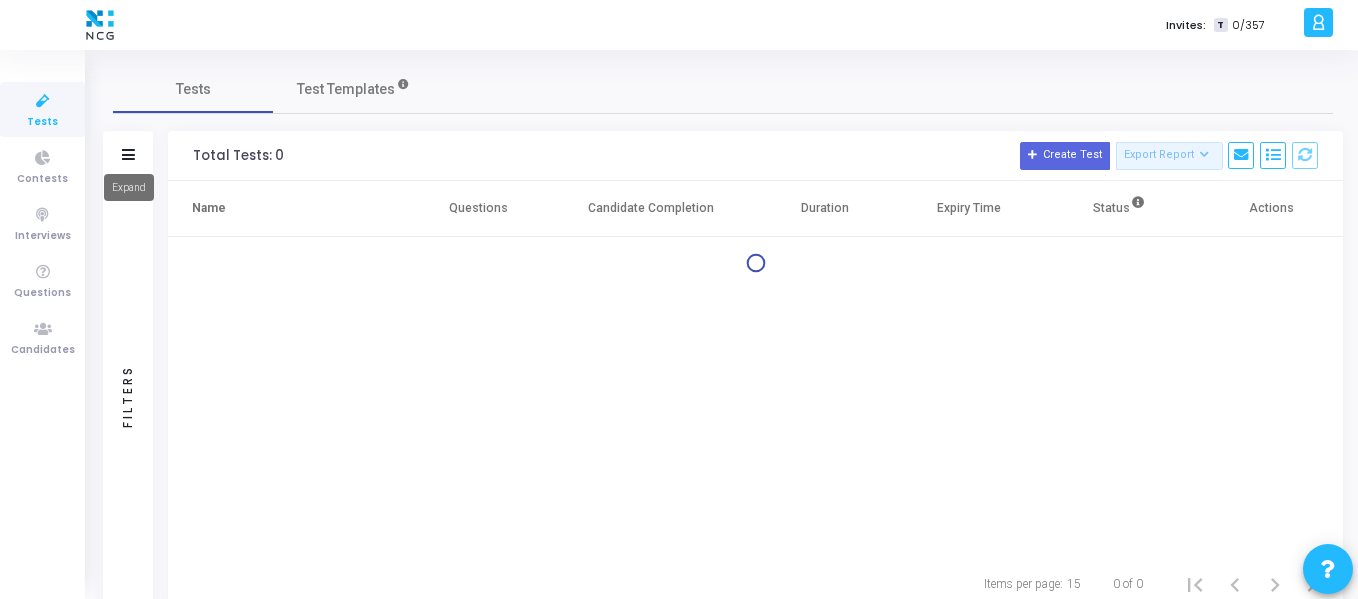 click on "Expand" at bounding box center [129, 187] 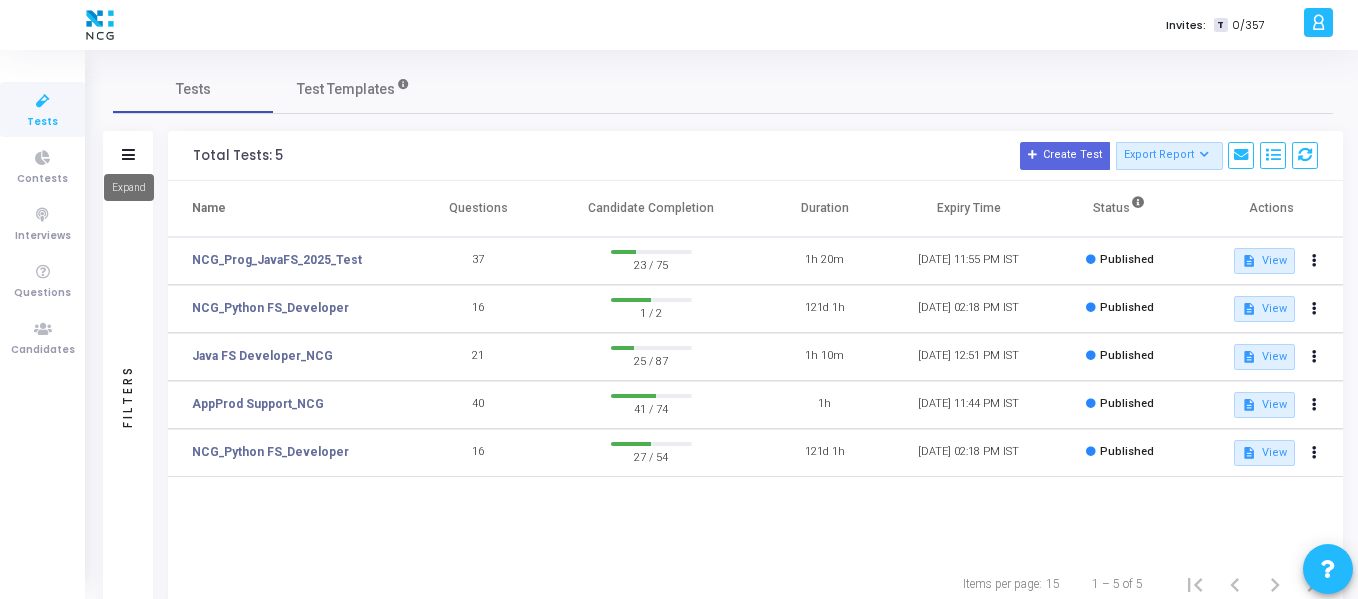 click 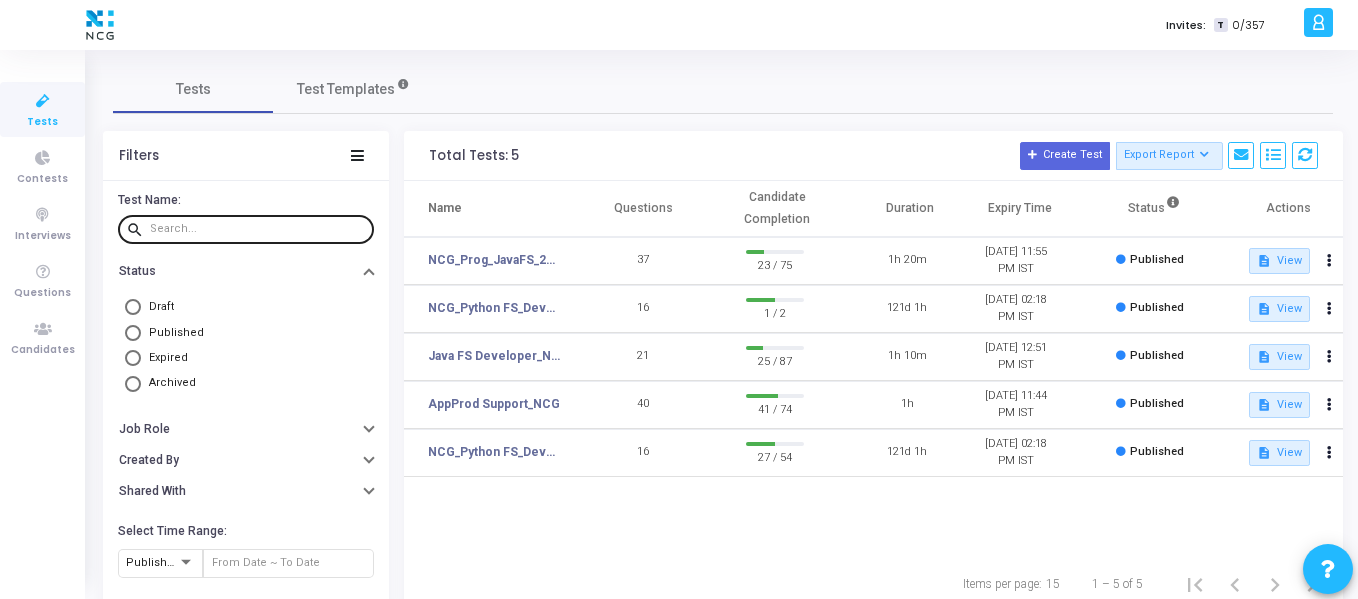 click at bounding box center (258, 229) 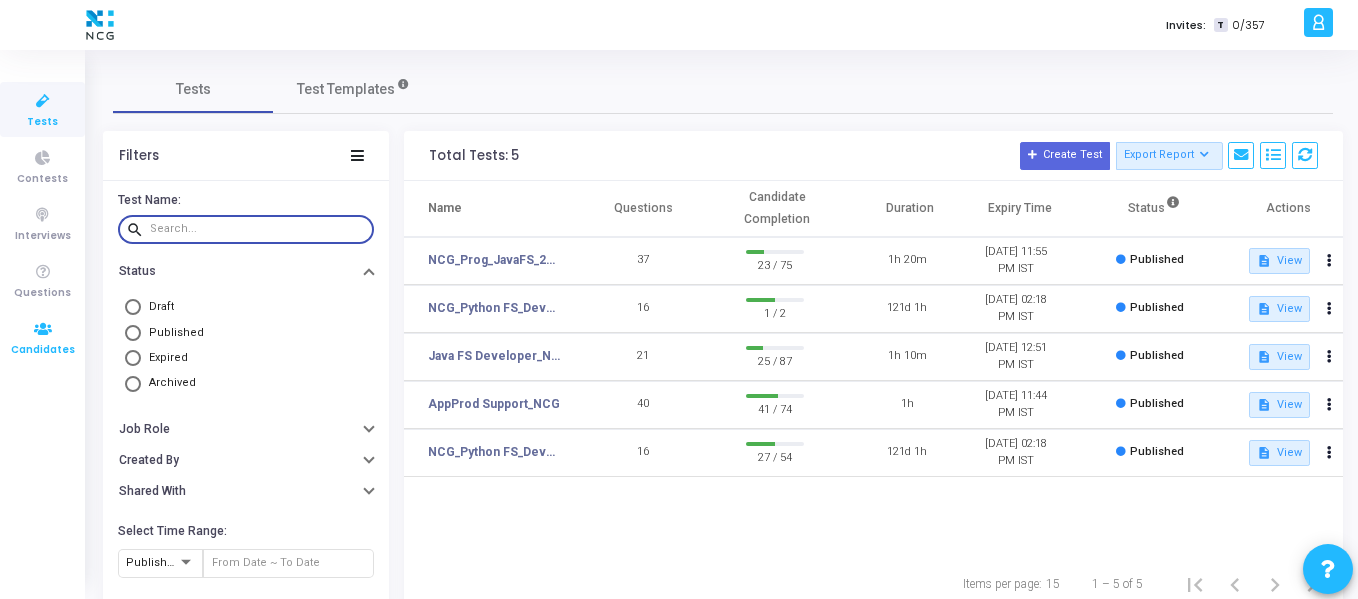 click at bounding box center [43, 329] 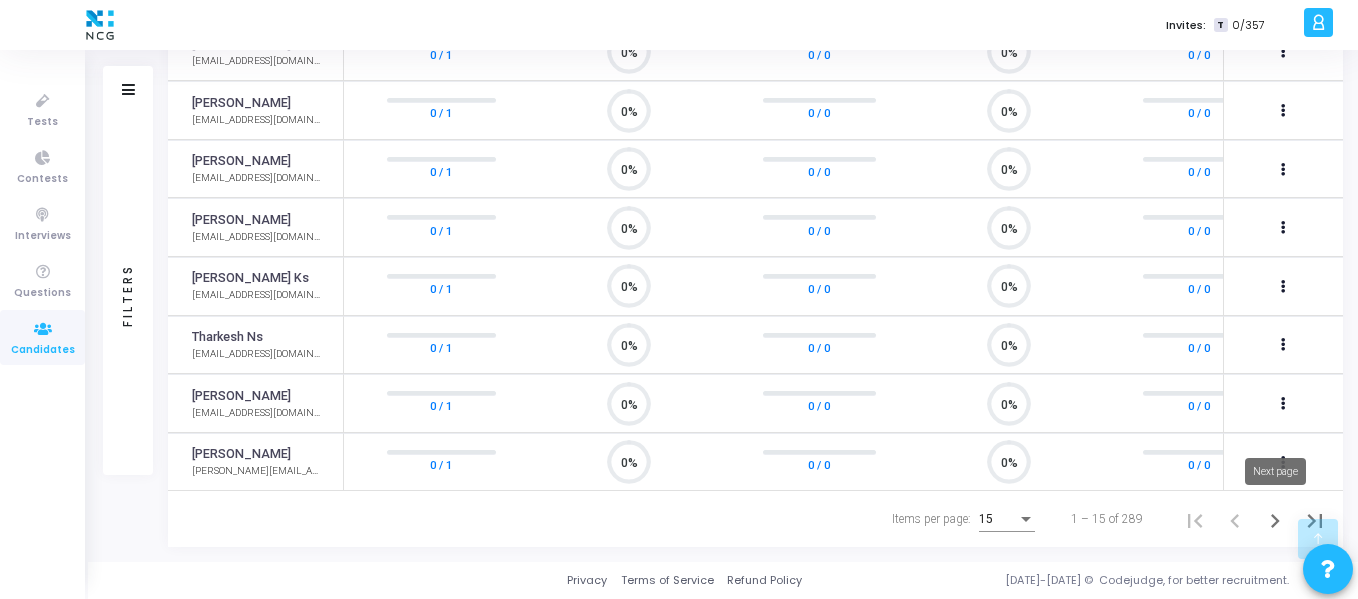 click 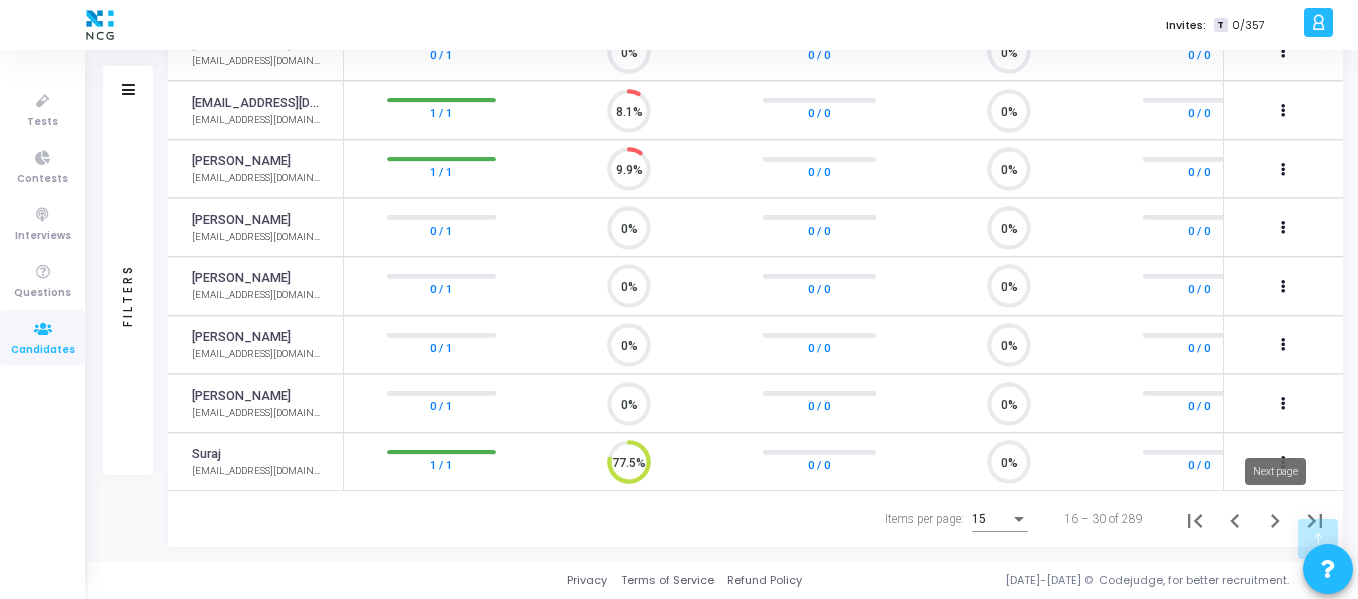 click 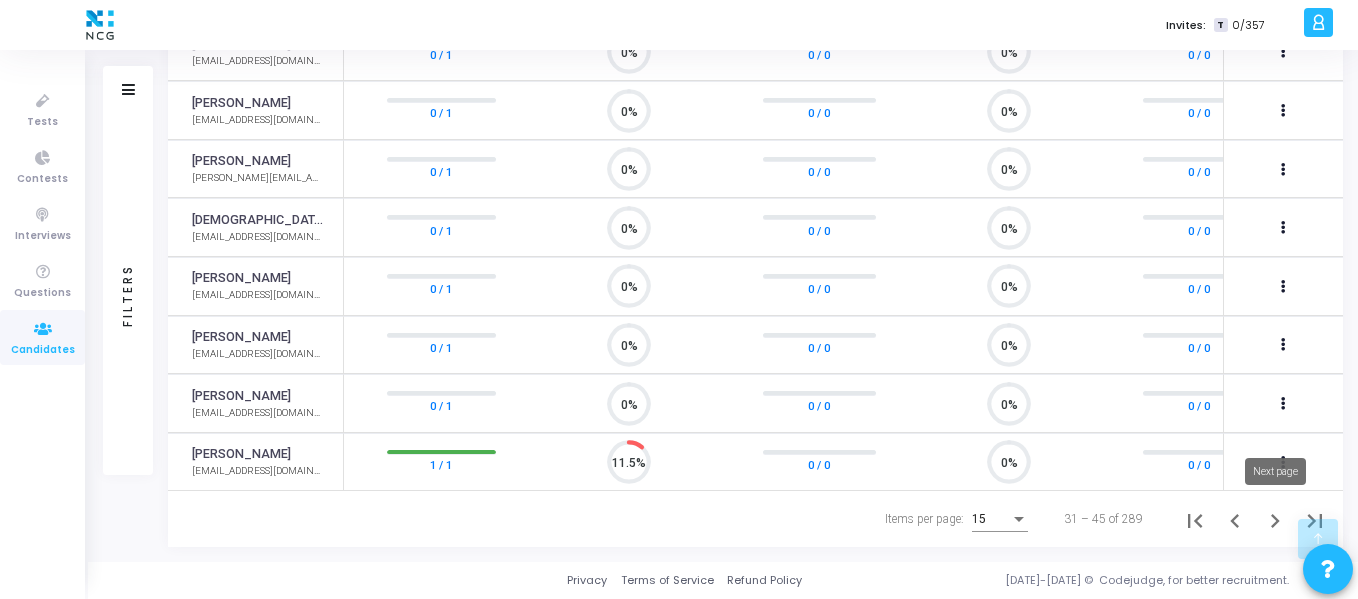click 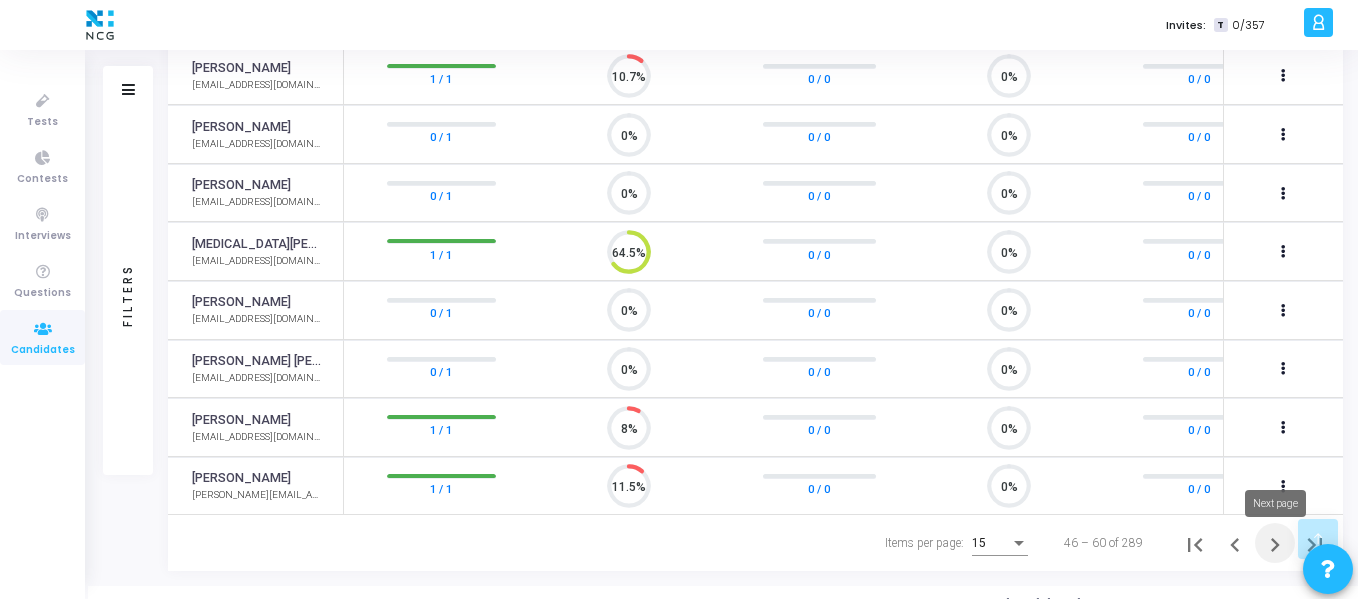 click 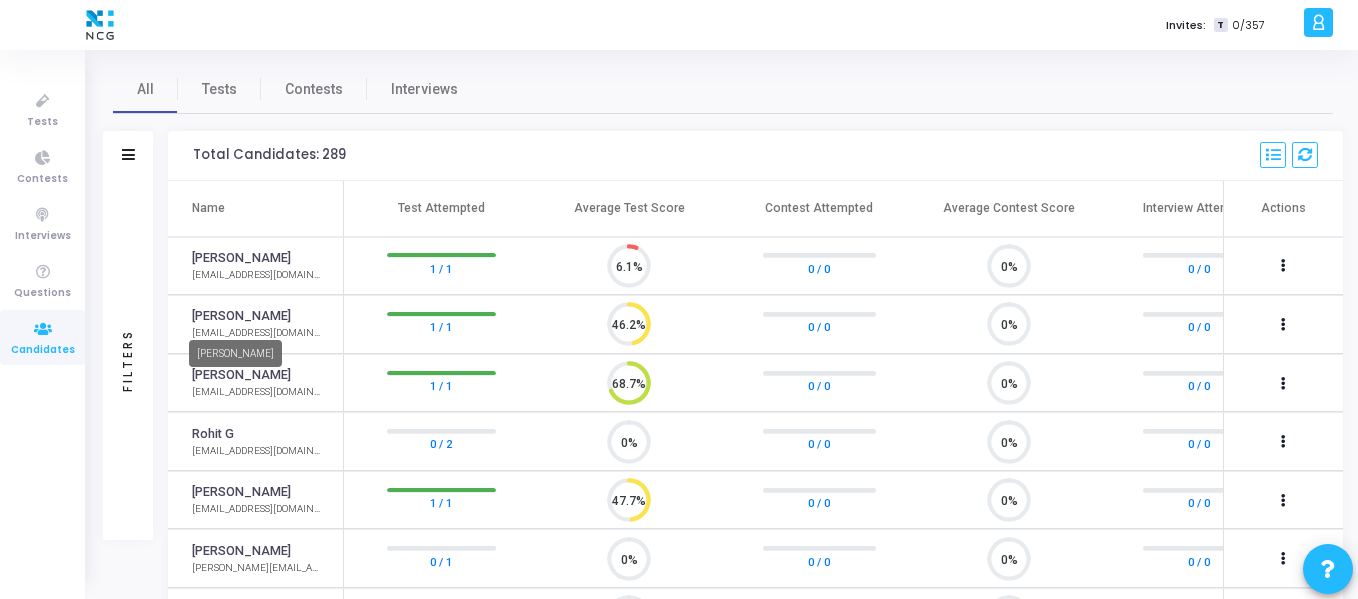 click on "[PERSON_NAME]" at bounding box center (241, 316) 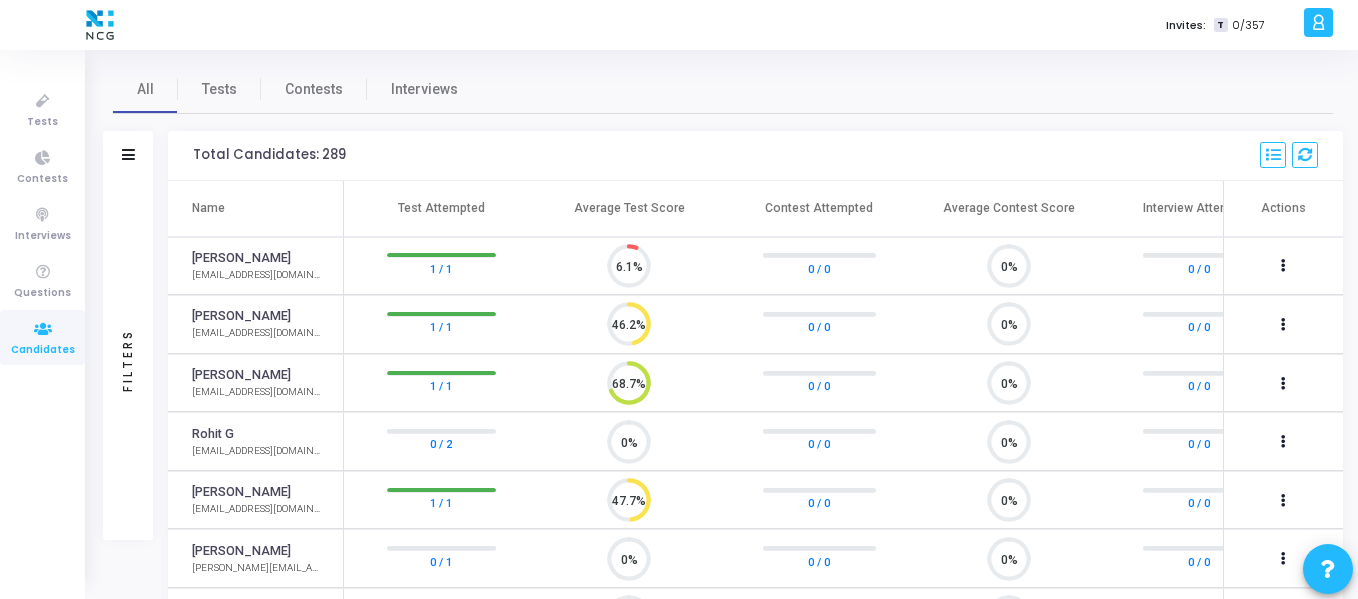 click 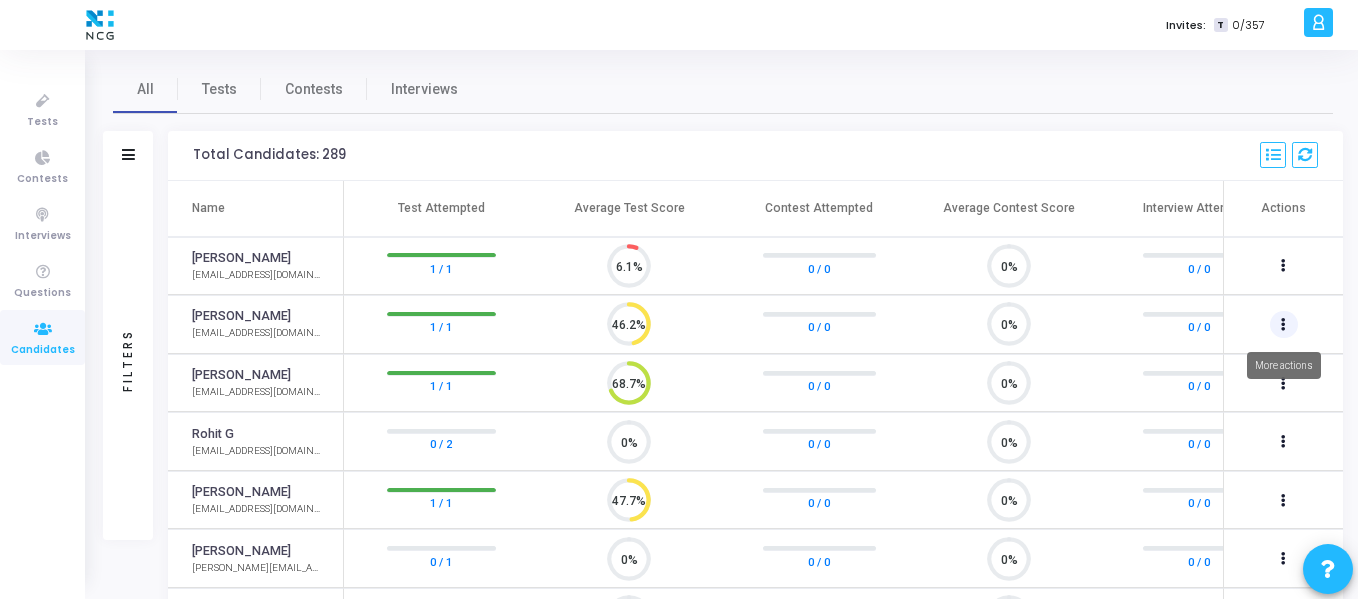 click at bounding box center (1284, 325) 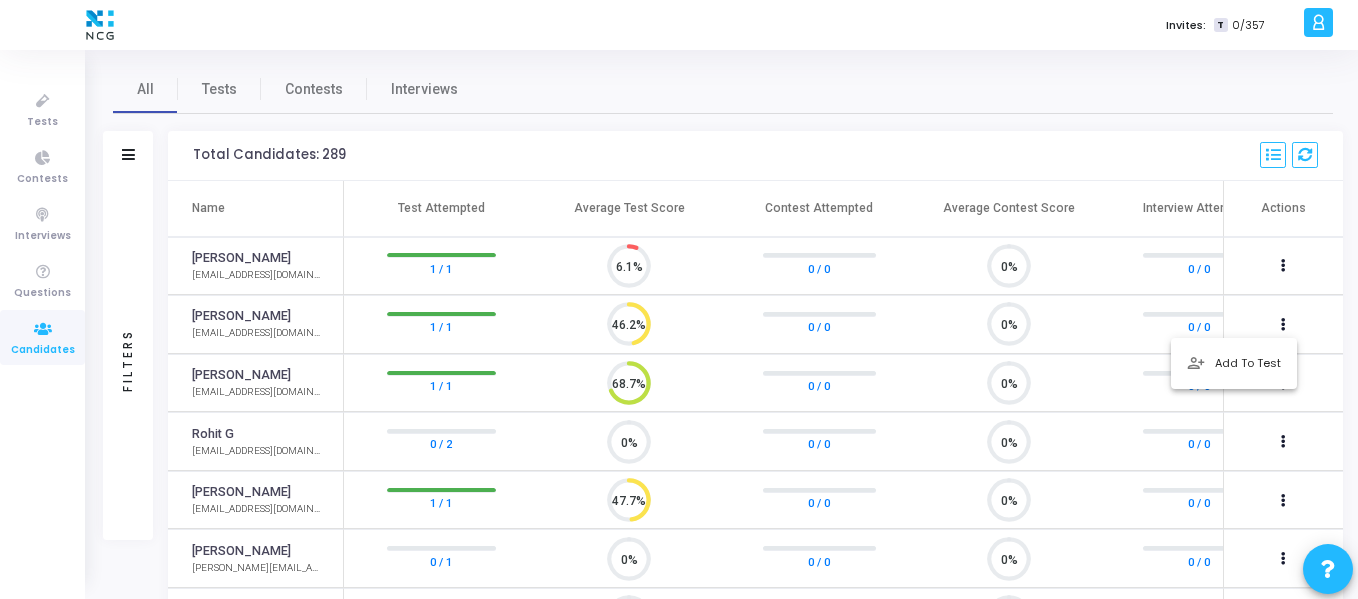 click at bounding box center (679, 299) 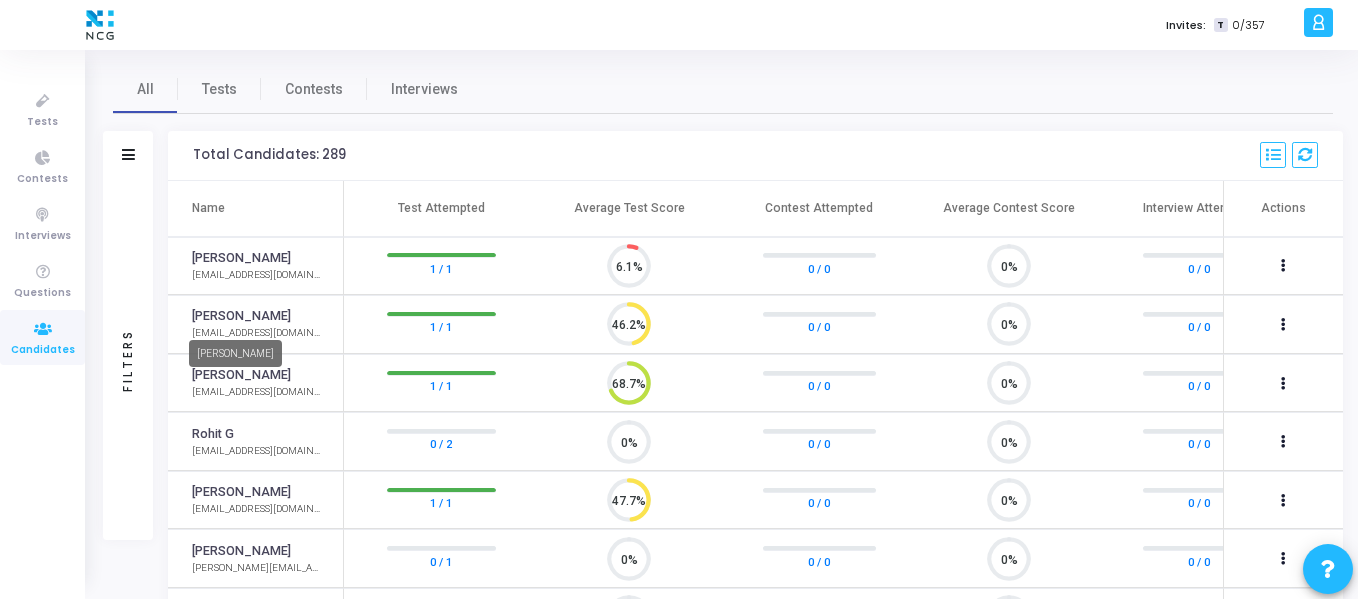 click on "[PERSON_NAME]" at bounding box center (241, 316) 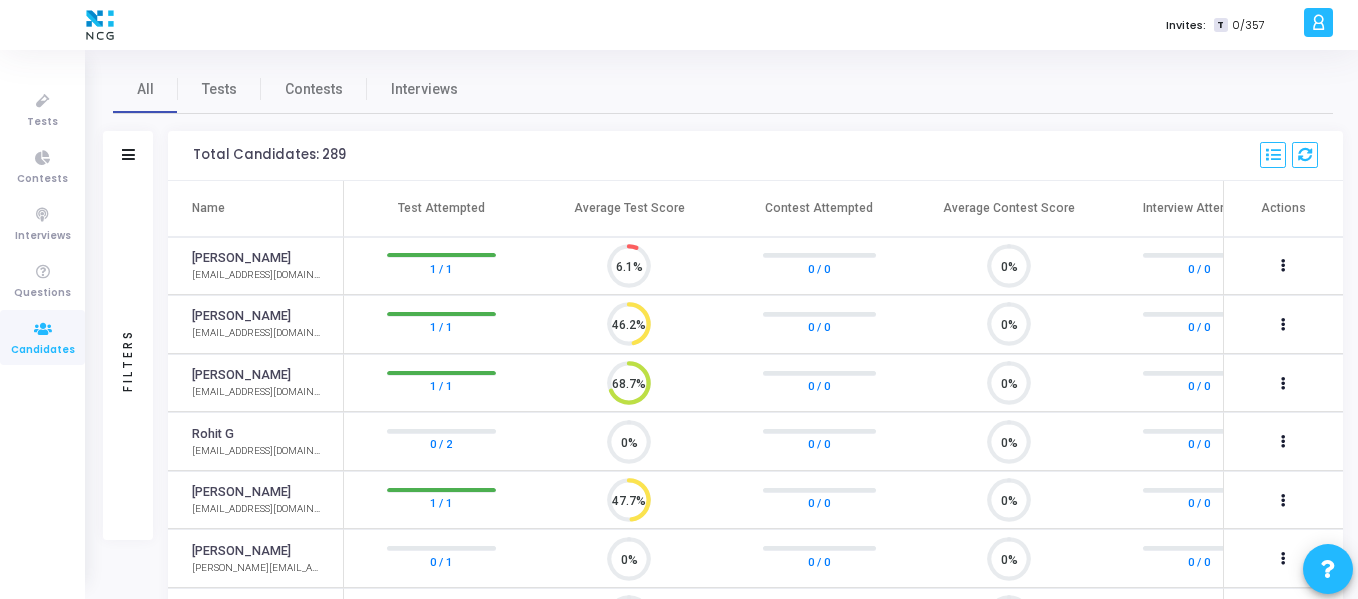 click on "1 / 1" at bounding box center [441, 324] 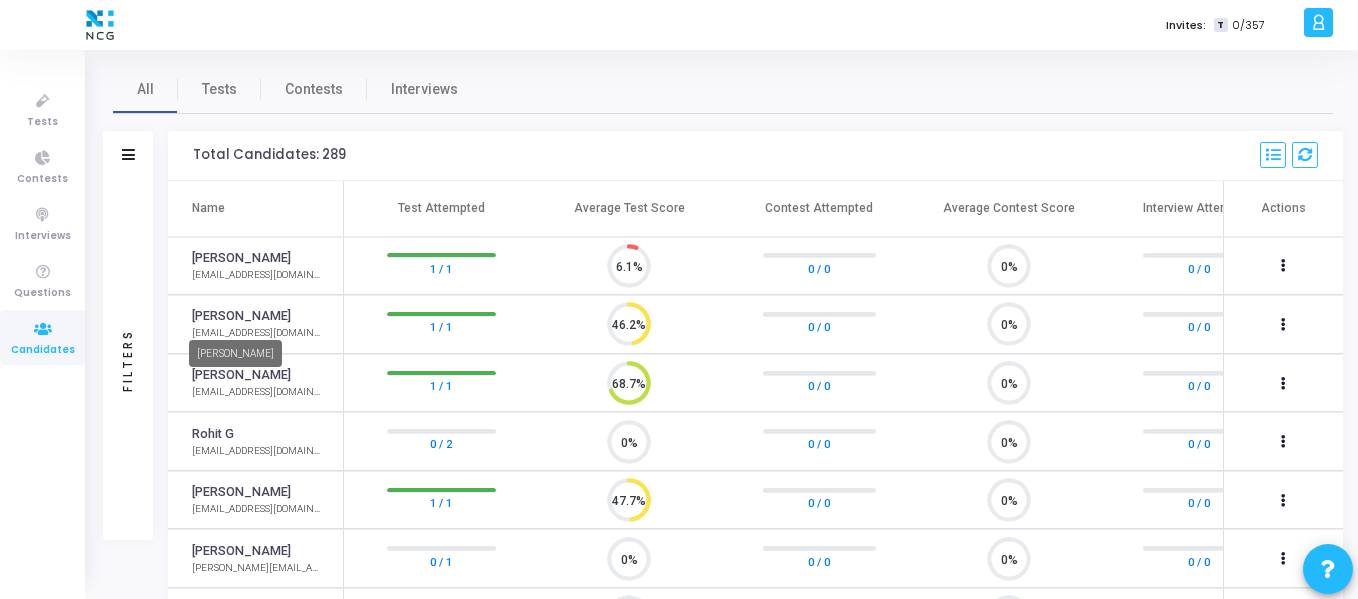 click on "[PERSON_NAME]" at bounding box center [241, 316] 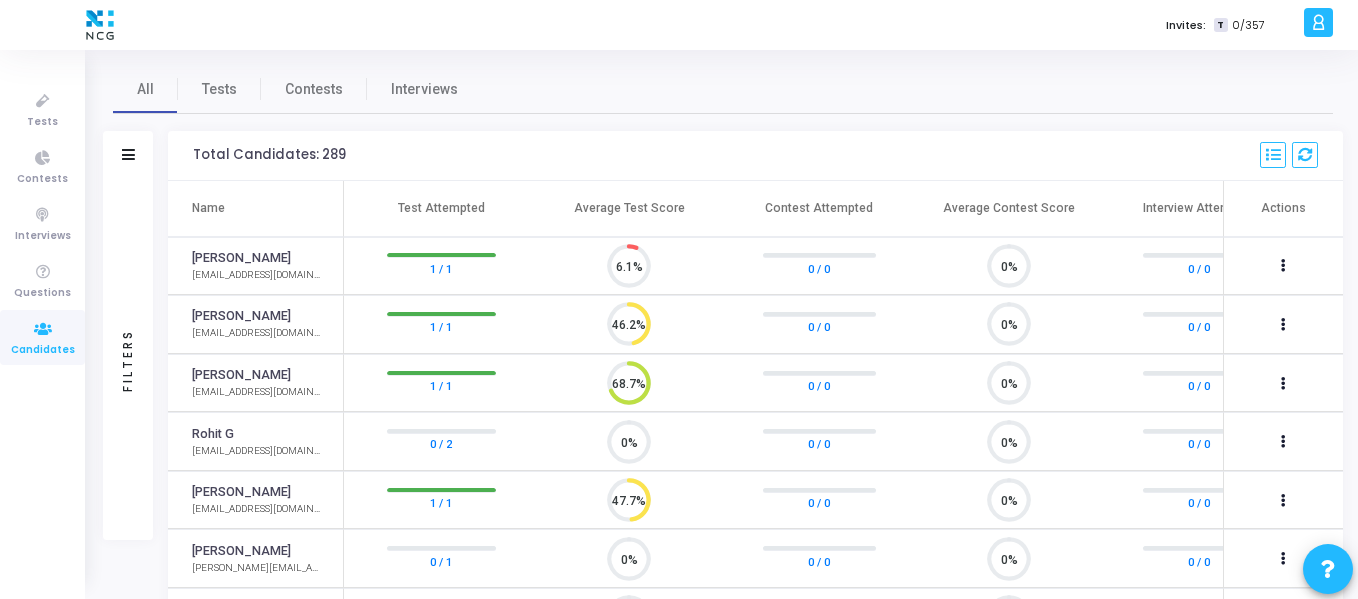click on "46.2%" 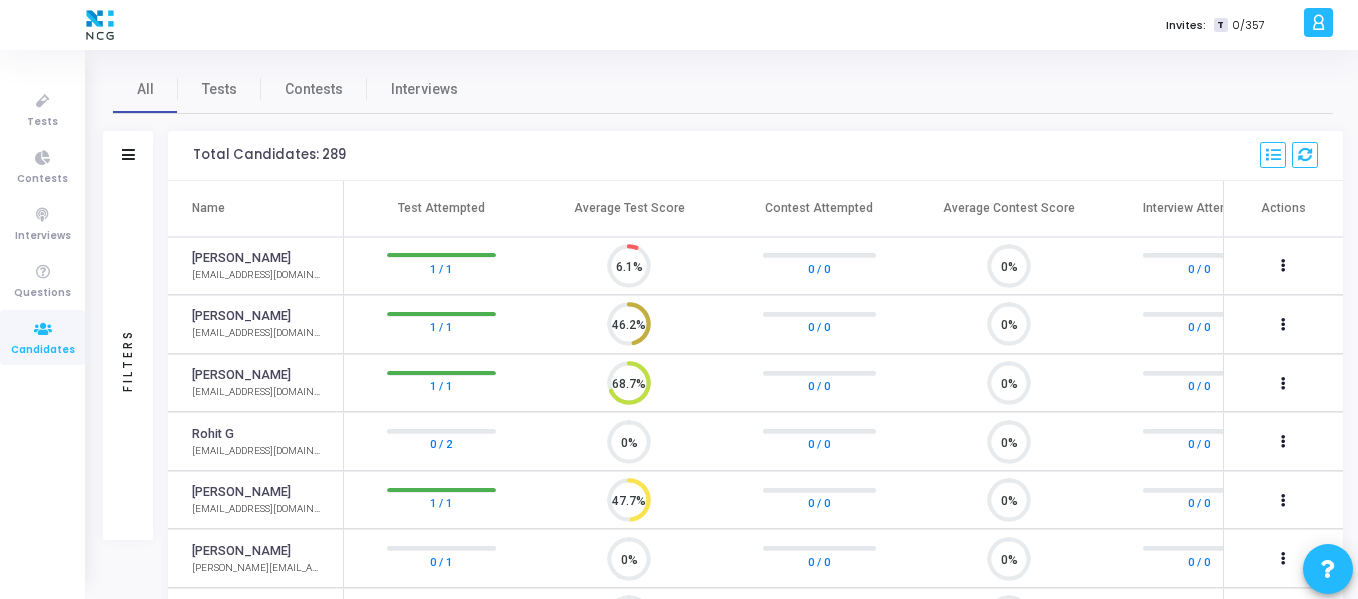 click 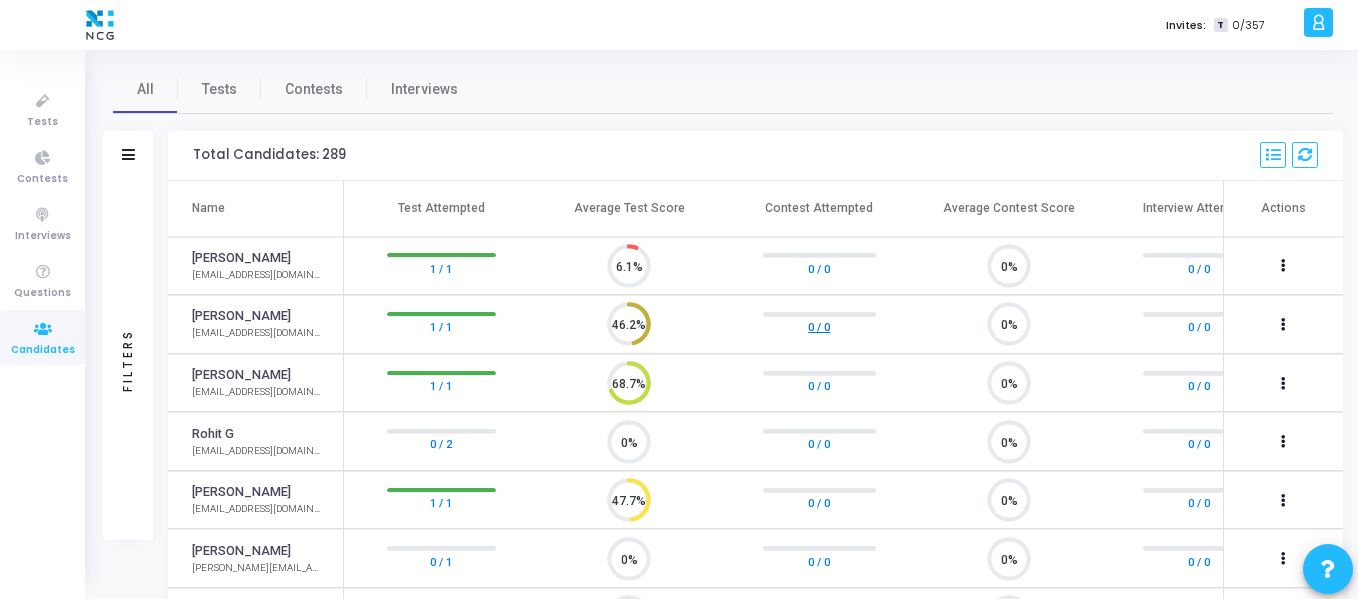 click on "0 / 0" at bounding box center [819, 327] 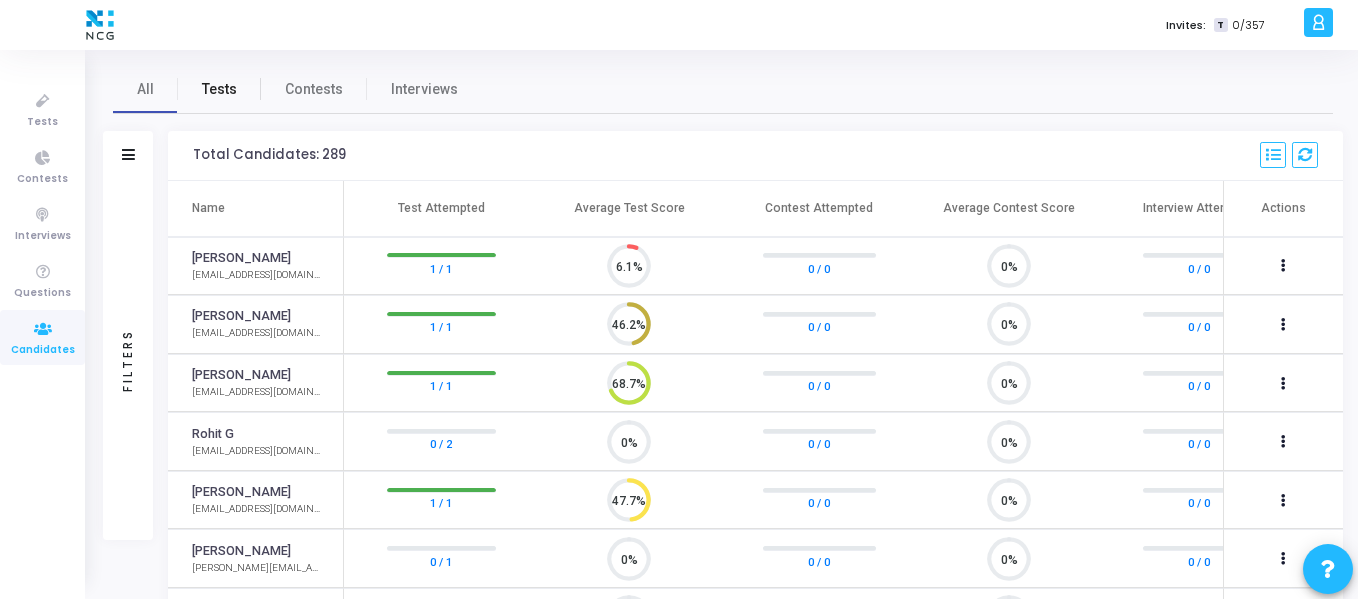 click on "Tests" at bounding box center [219, 89] 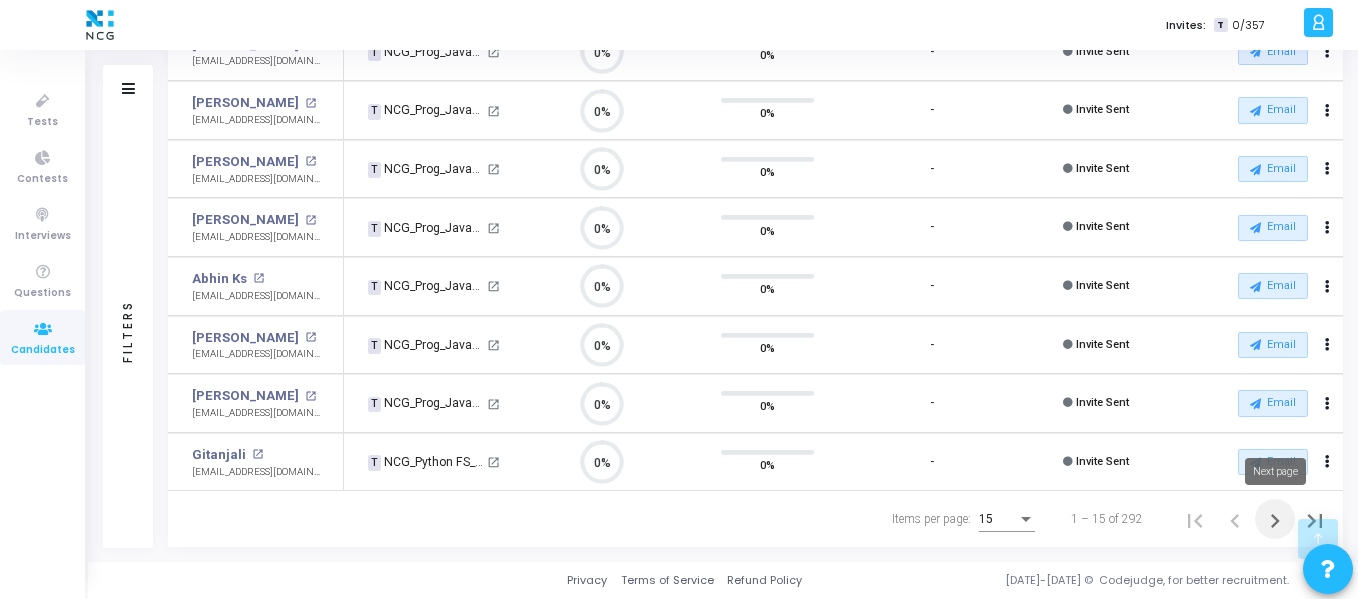 click 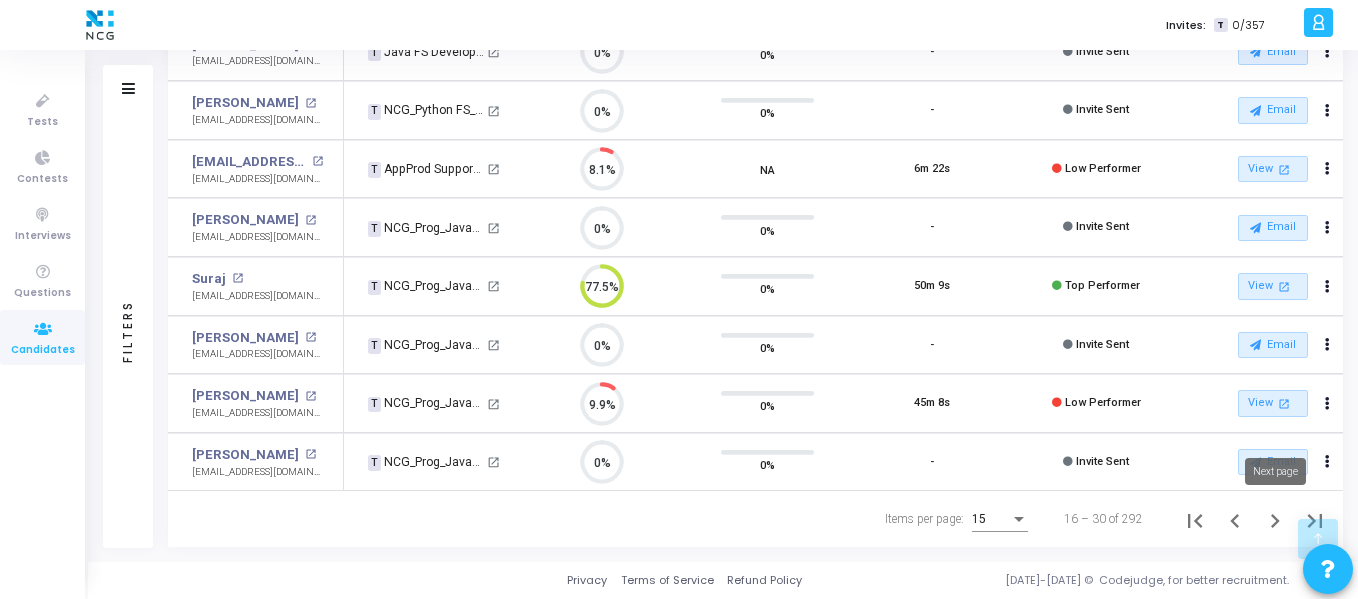 click 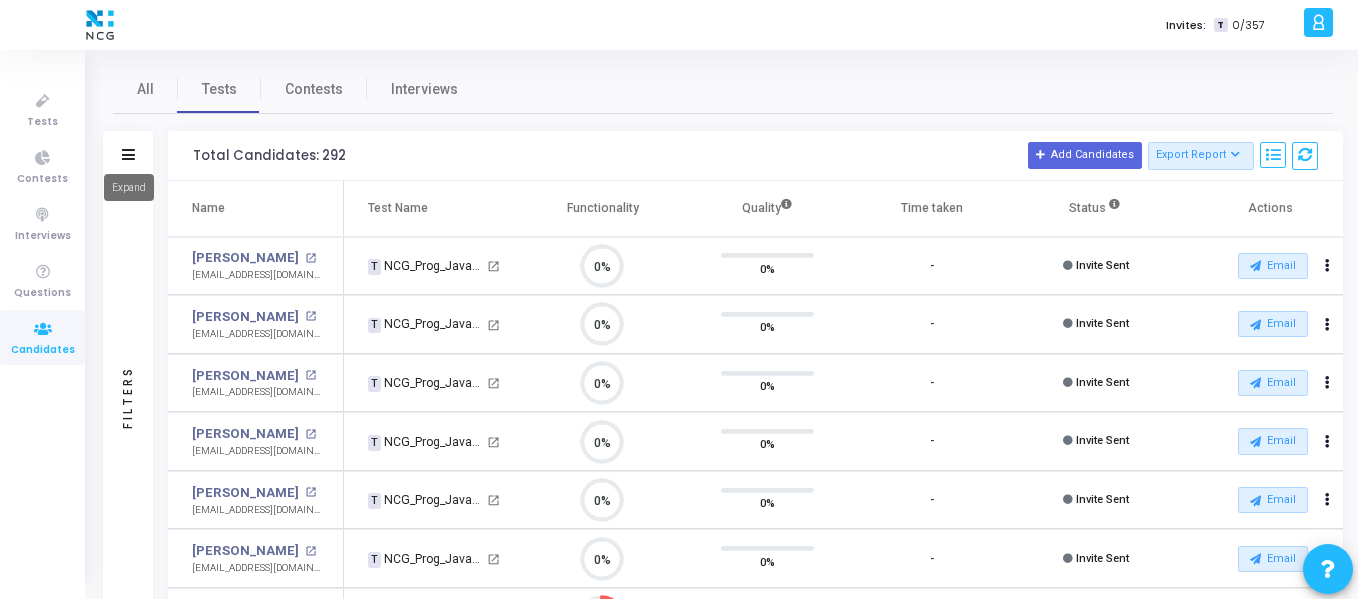 click 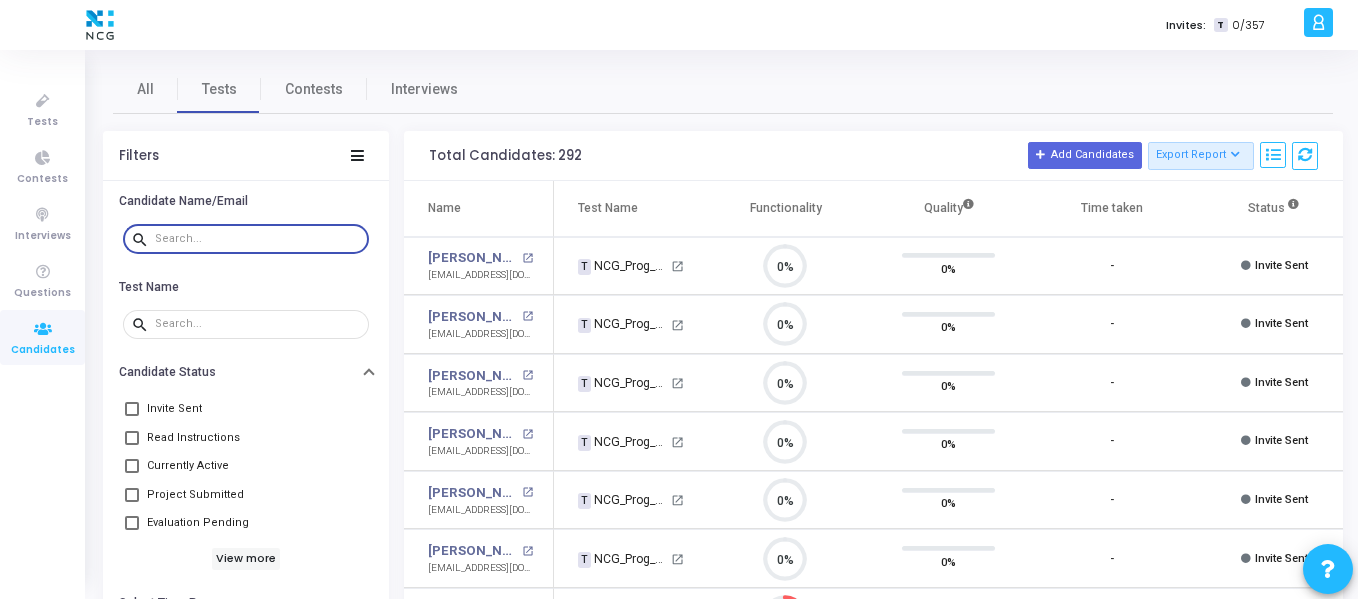 click at bounding box center (258, 239) 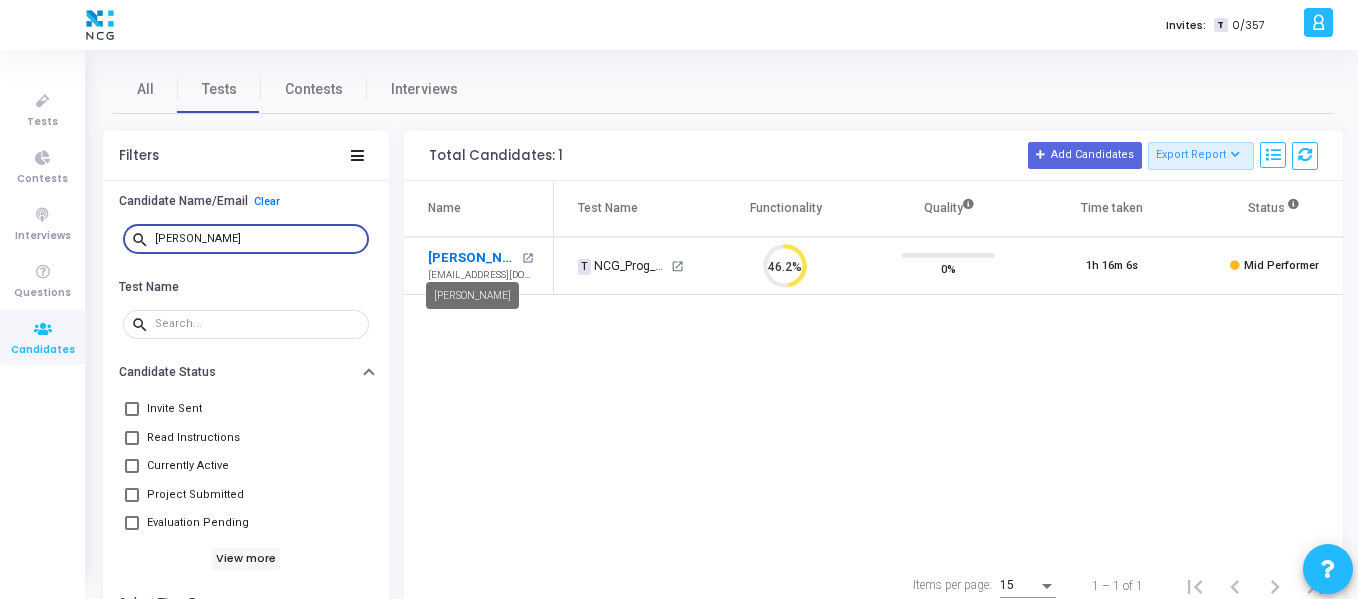 type on "[PERSON_NAME]" 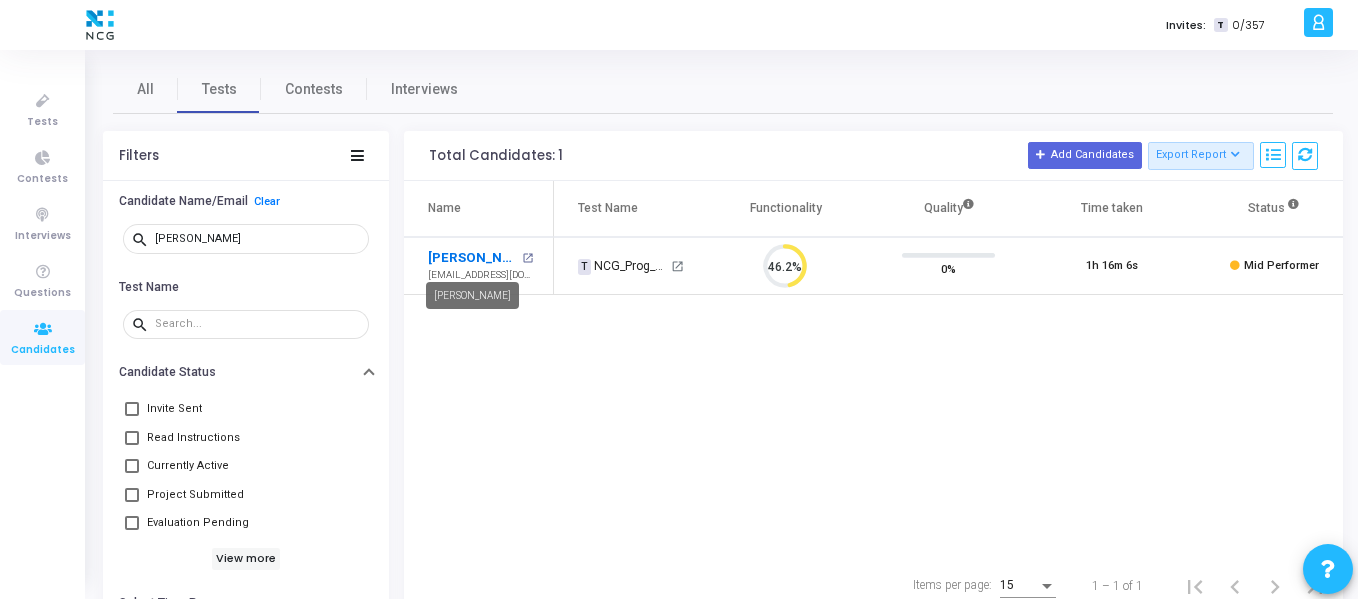 click on "[PERSON_NAME]" at bounding box center (472, 258) 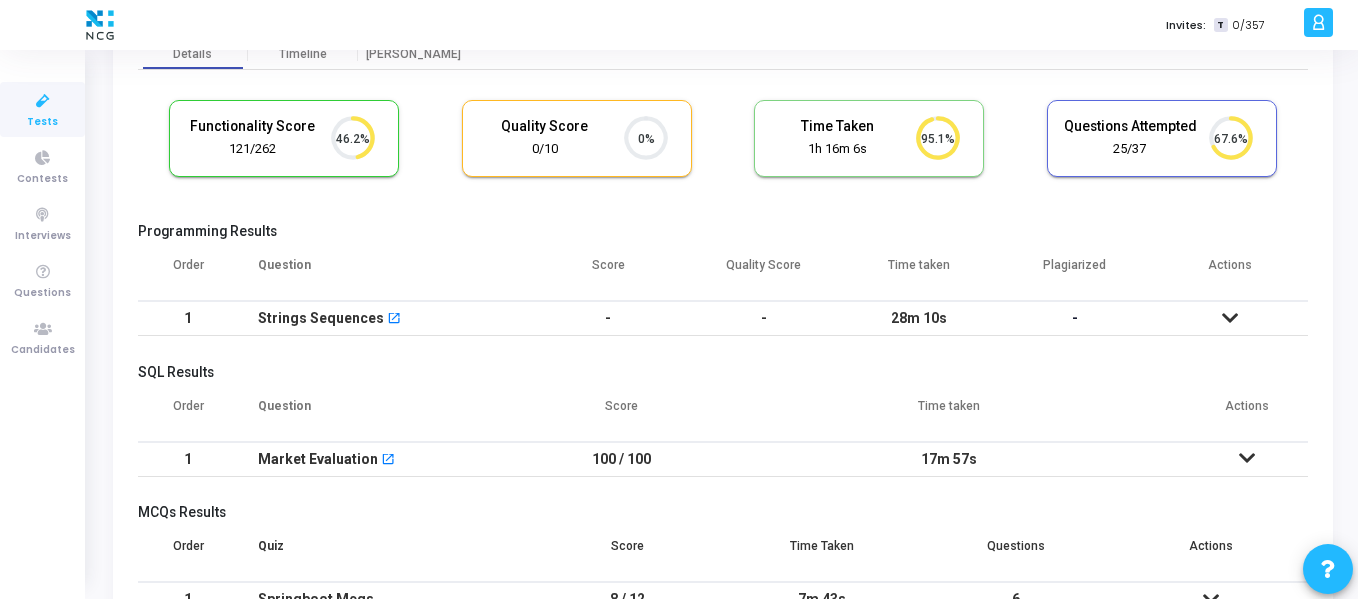 scroll, scrollTop: 0, scrollLeft: 0, axis: both 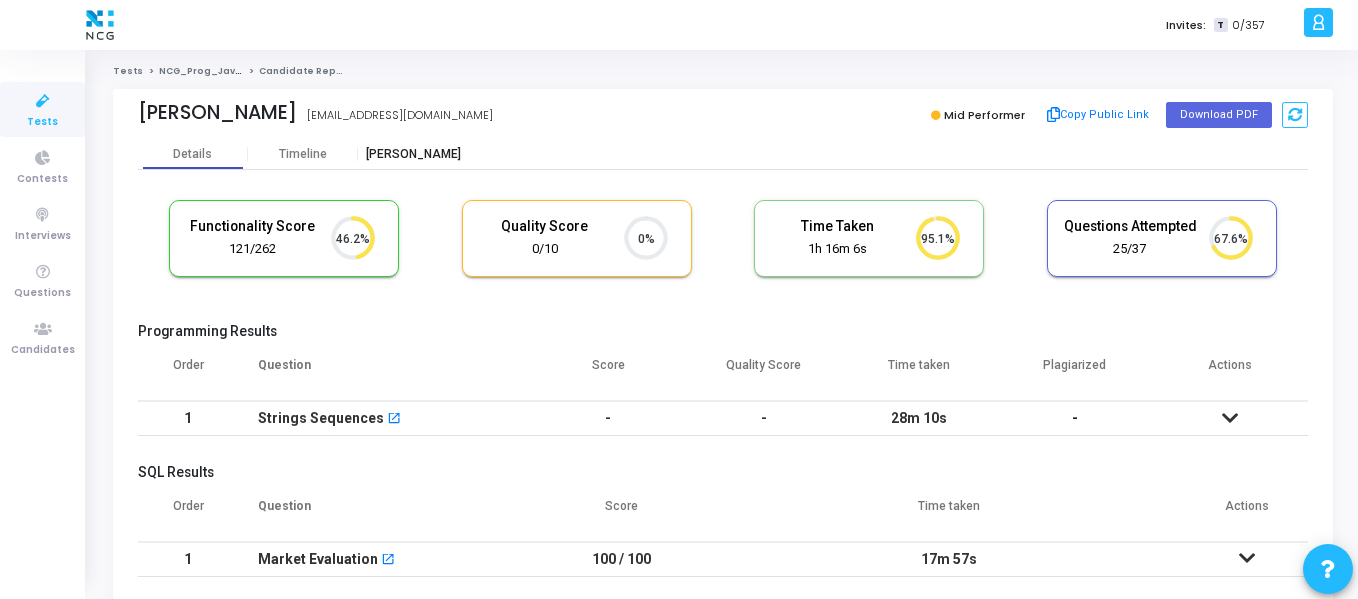 click on "[PERSON_NAME]" at bounding box center (413, 154) 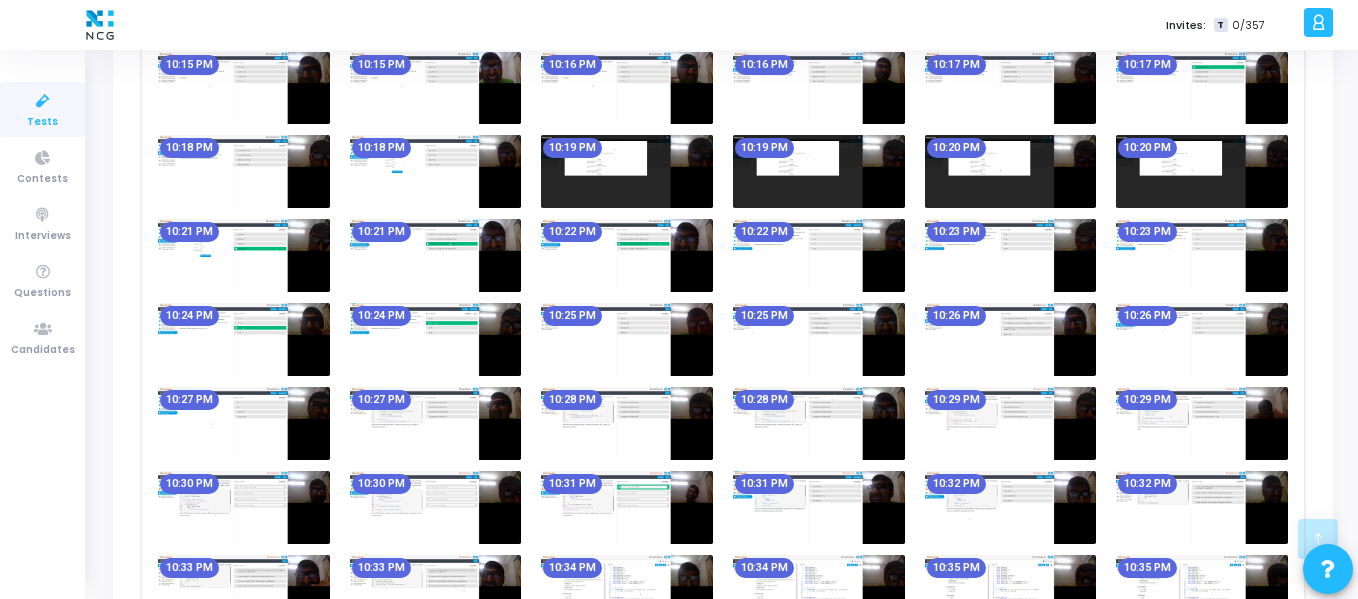 scroll, scrollTop: 1163, scrollLeft: 0, axis: vertical 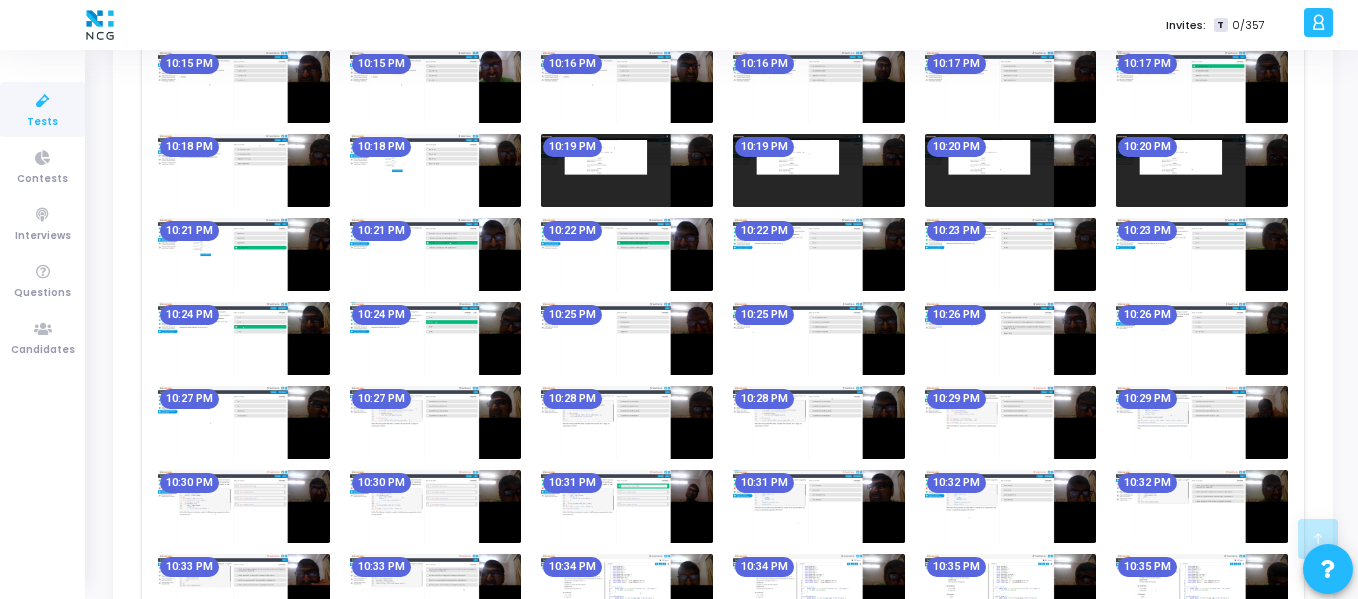 click at bounding box center (627, 254) 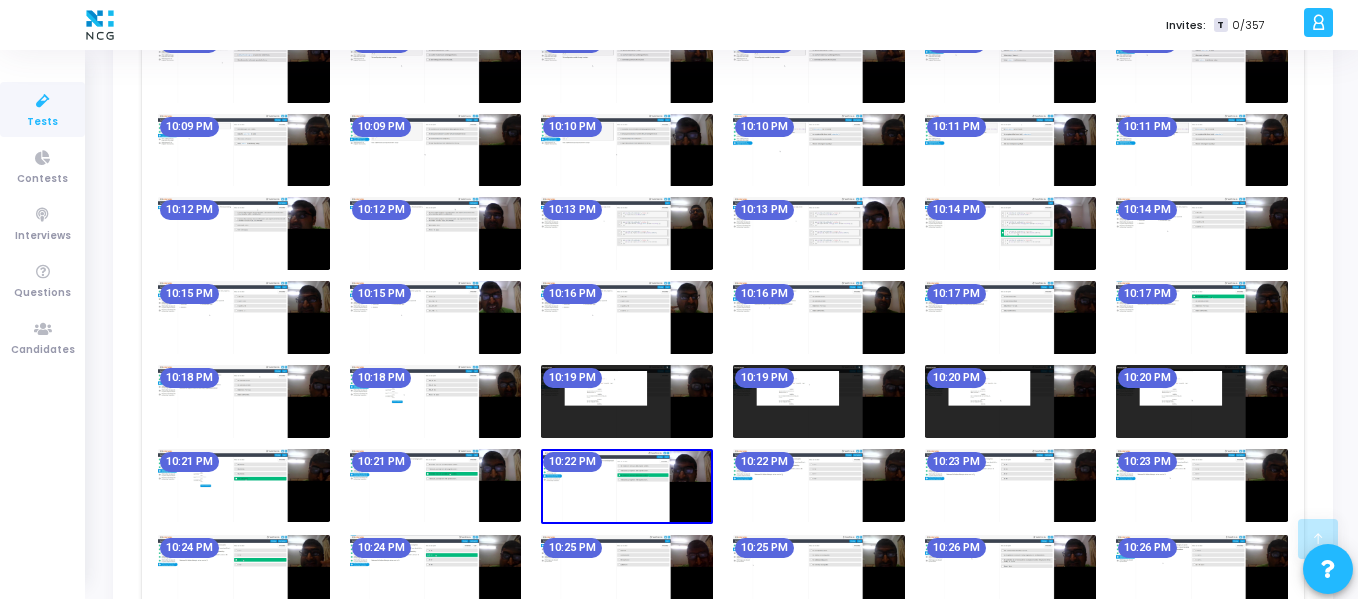 scroll, scrollTop: 931, scrollLeft: 0, axis: vertical 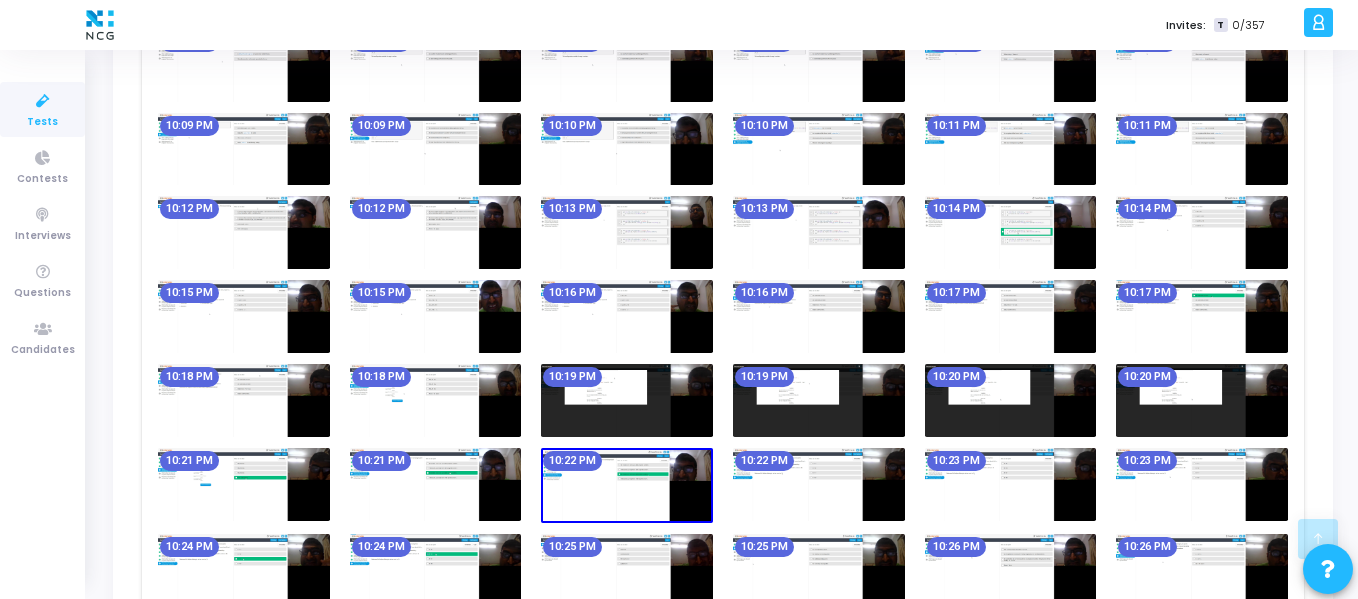 click at bounding box center (627, 232) 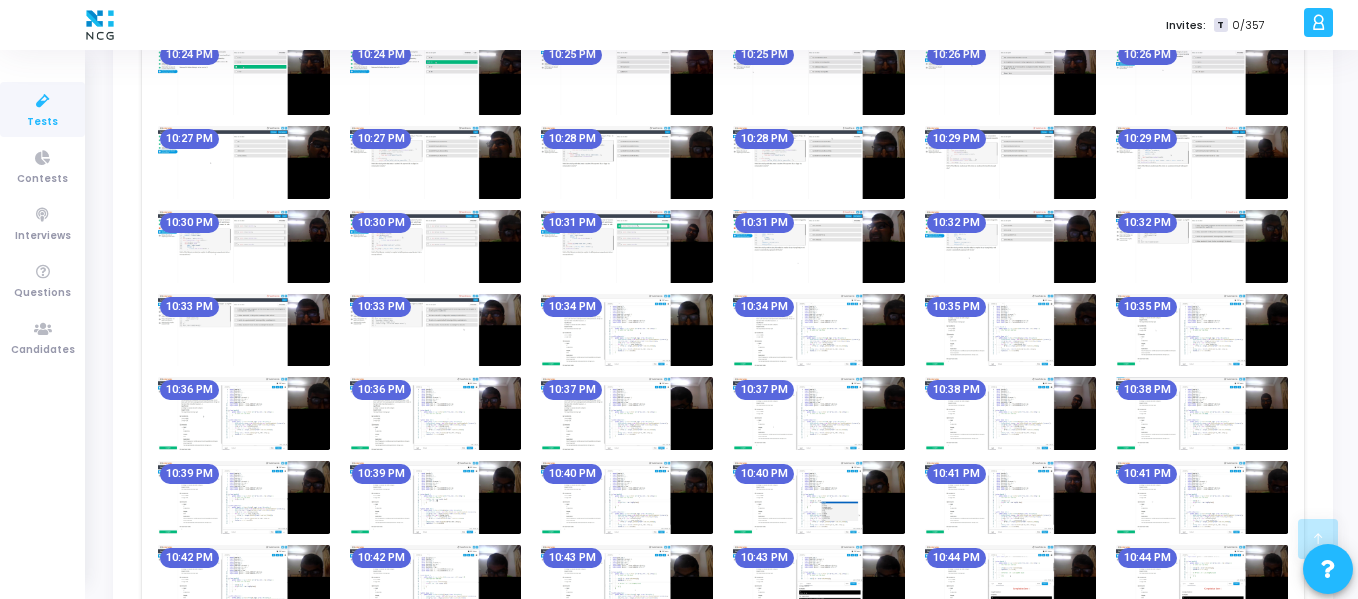 scroll, scrollTop: 1447, scrollLeft: 0, axis: vertical 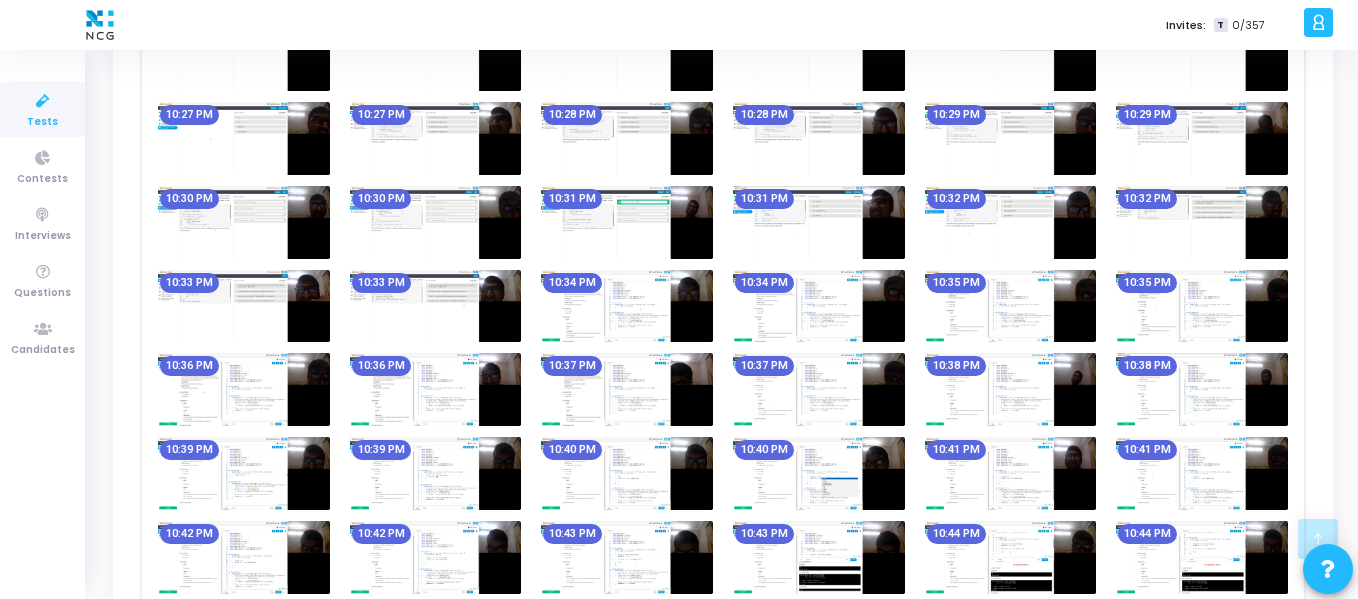 click at bounding box center [436, 306] 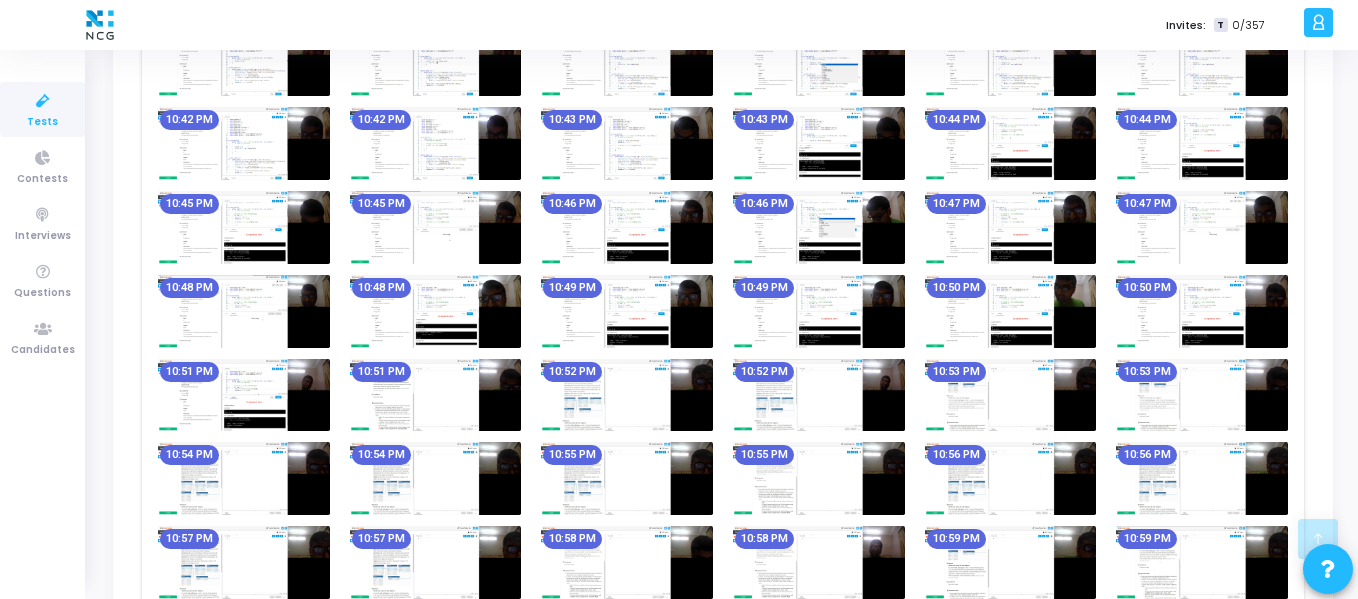 scroll, scrollTop: 2000, scrollLeft: 0, axis: vertical 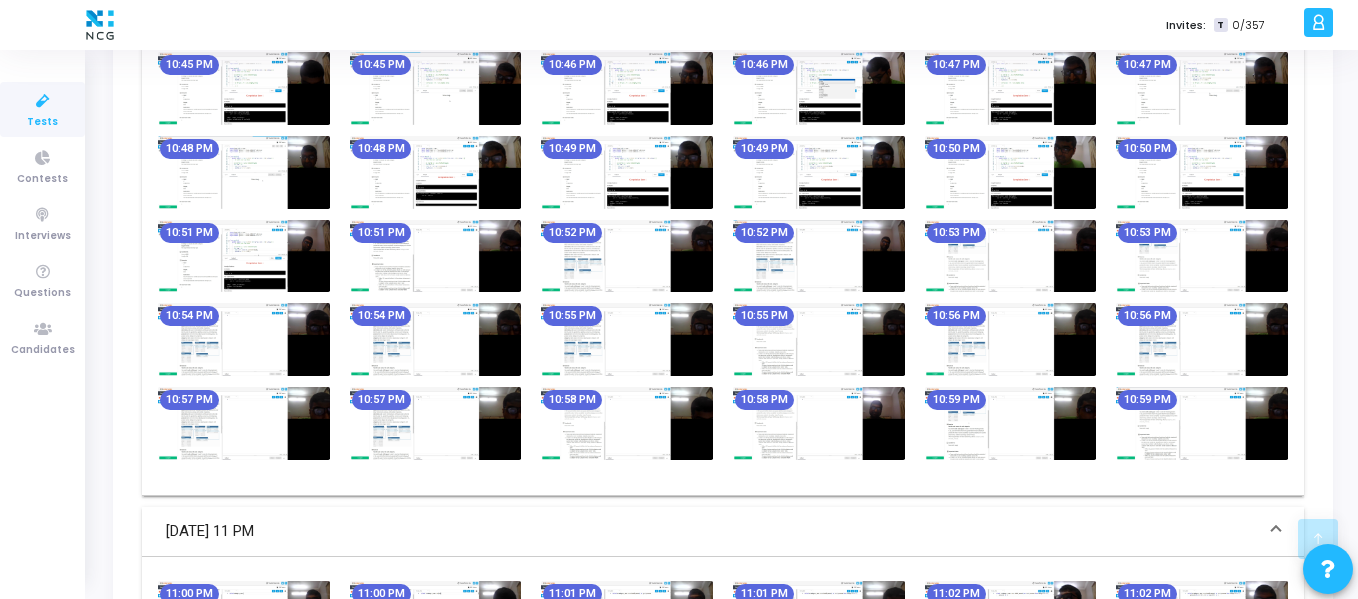 click at bounding box center (244, 256) 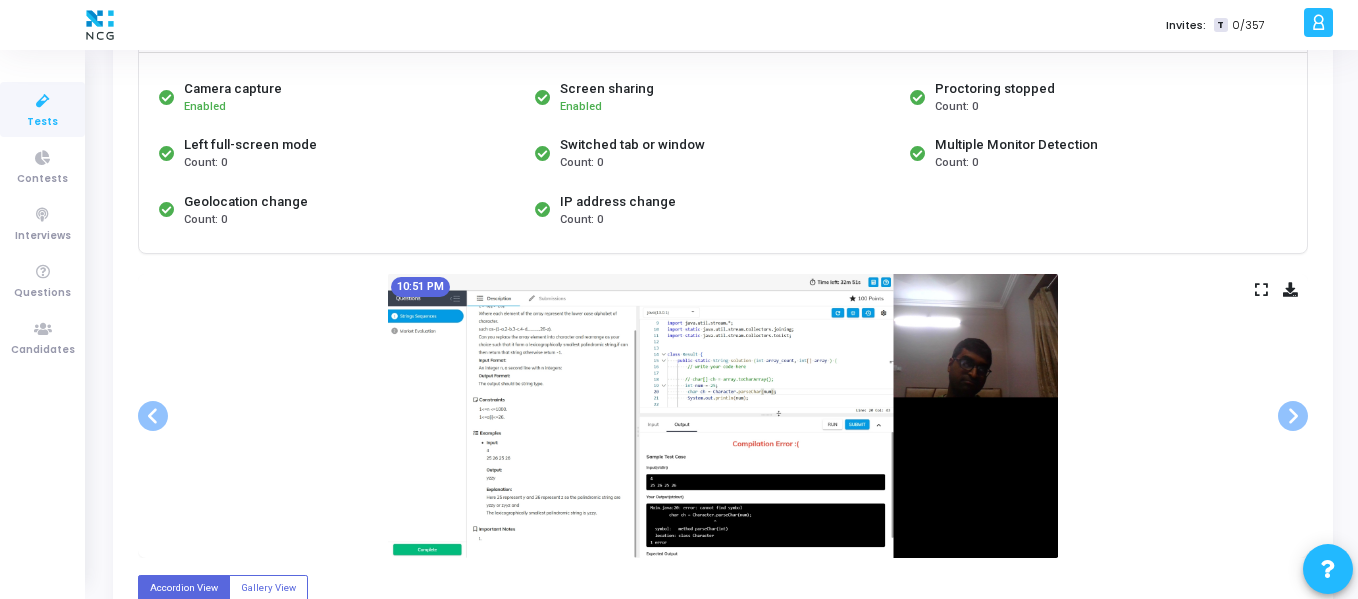 scroll, scrollTop: 185, scrollLeft: 0, axis: vertical 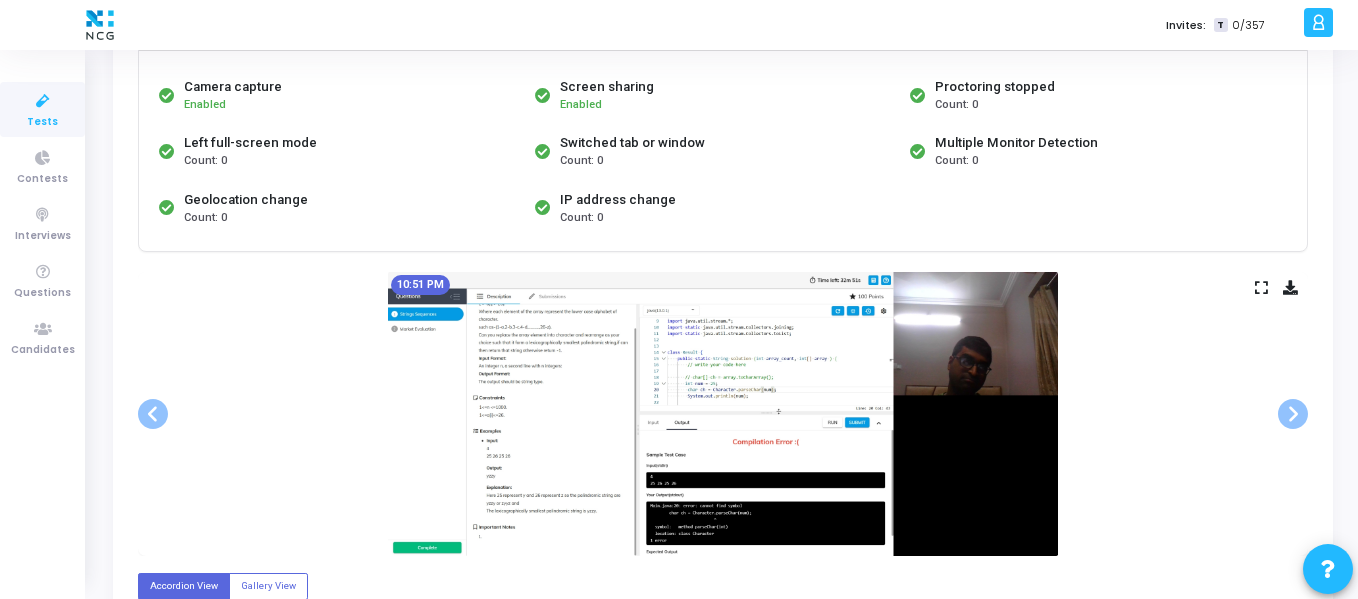 click at bounding box center [723, 414] 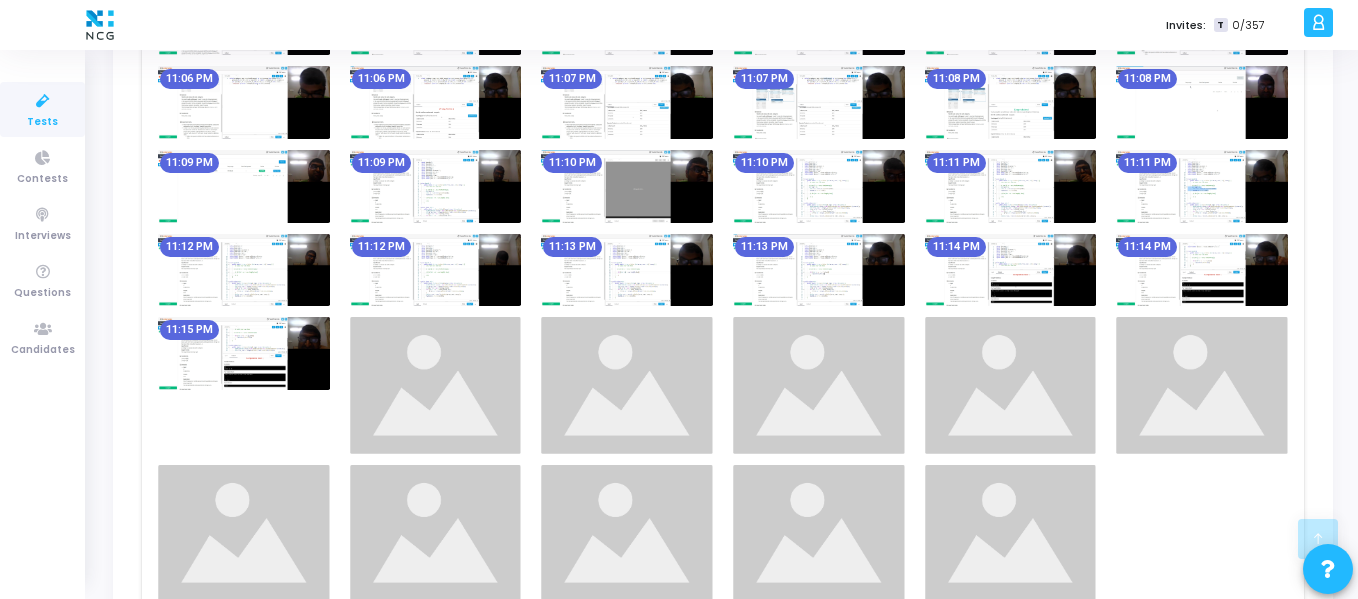 scroll, scrollTop: 2712, scrollLeft: 0, axis: vertical 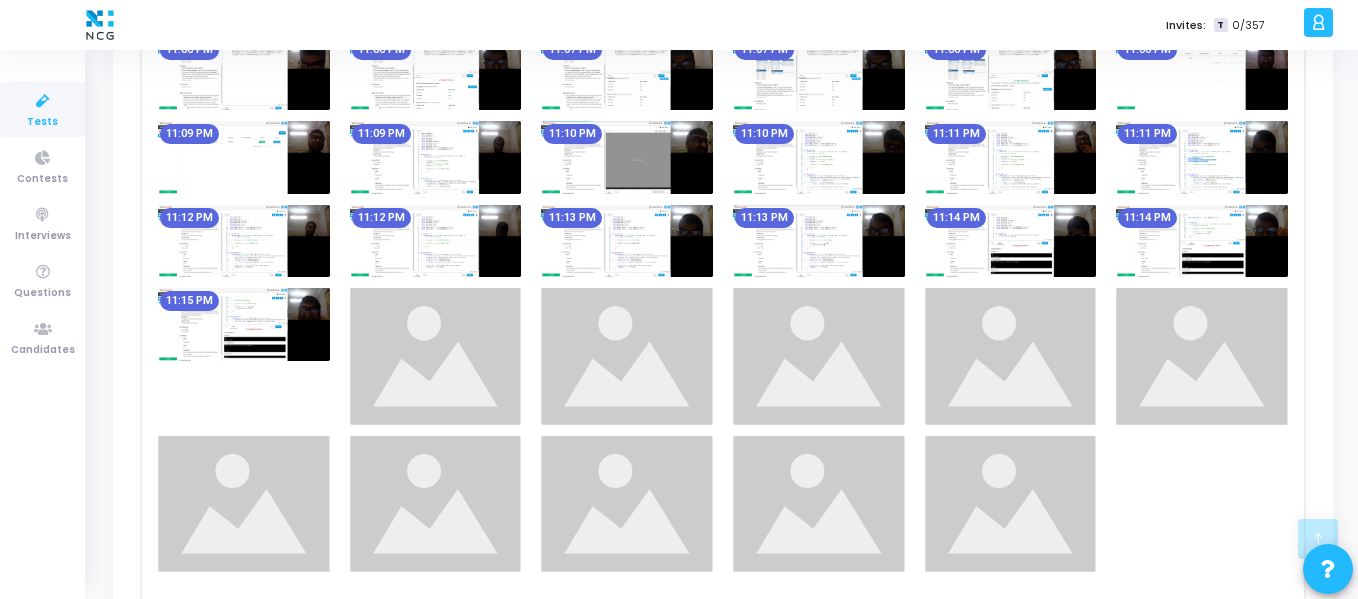 click at bounding box center [244, 324] 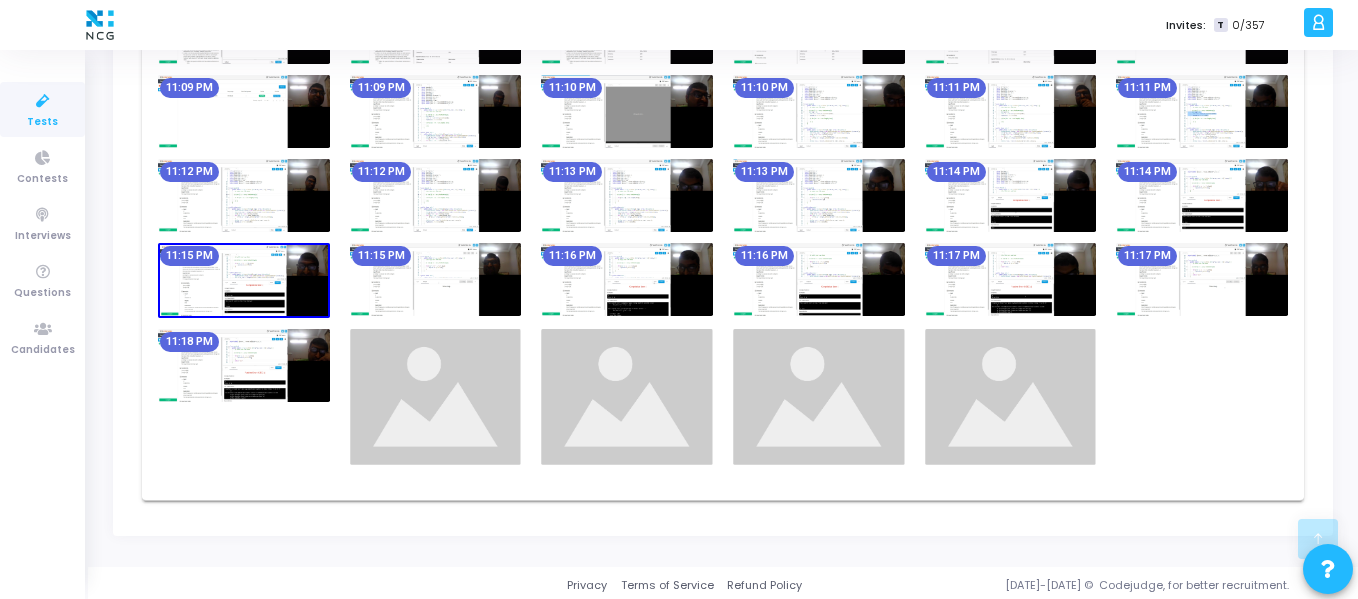 scroll, scrollTop: 2756, scrollLeft: 0, axis: vertical 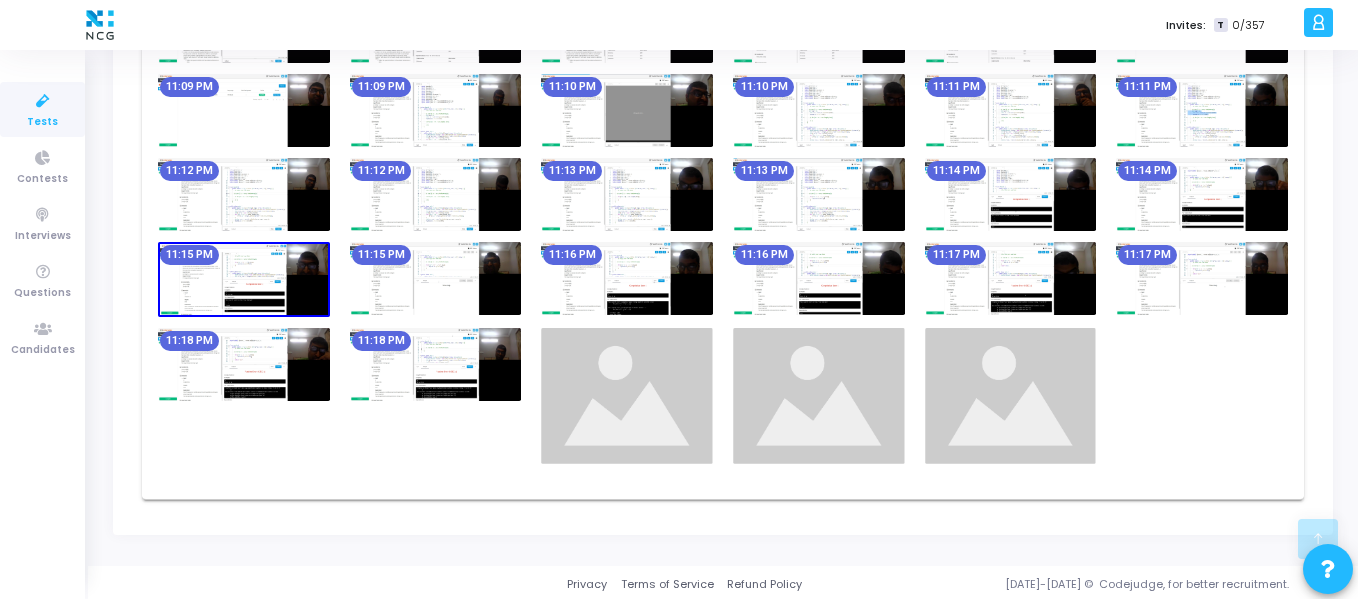 click at bounding box center [244, 194] 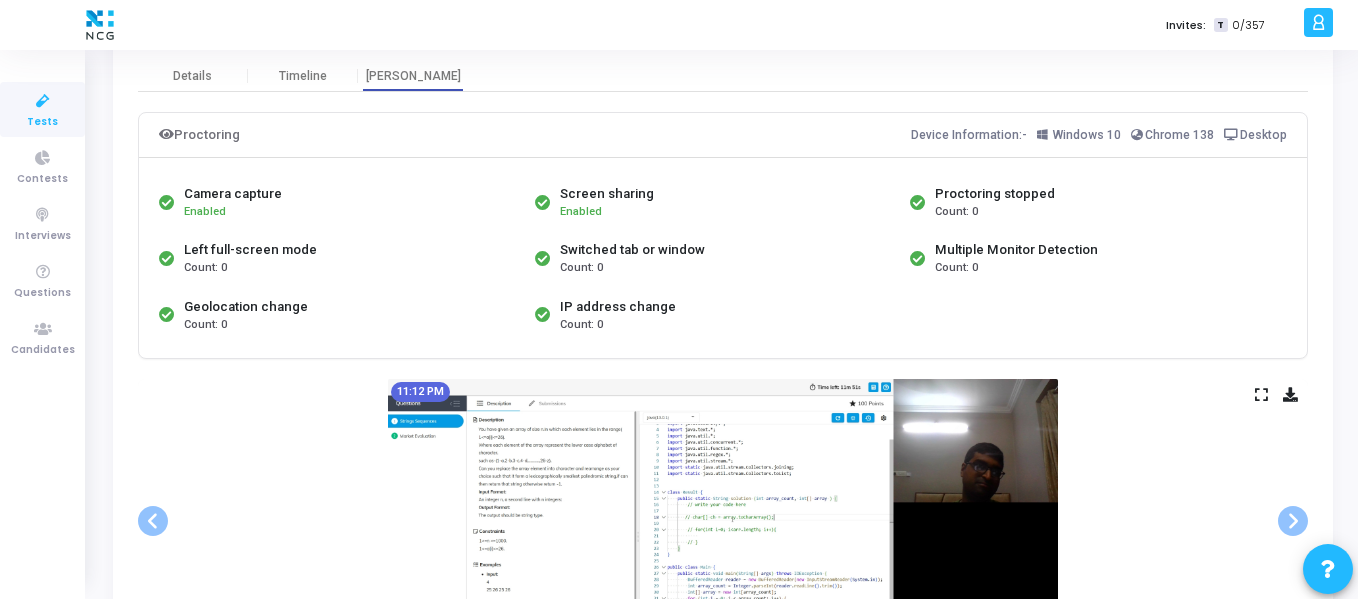 scroll, scrollTop: 0, scrollLeft: 0, axis: both 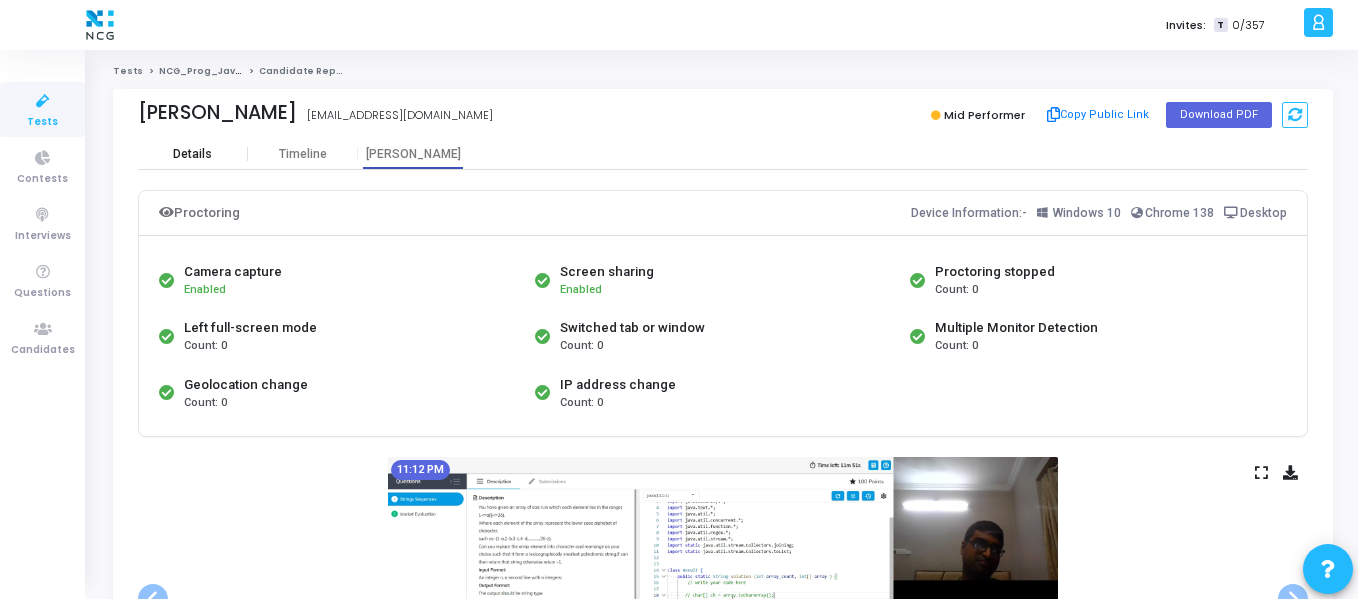 click on "Details" at bounding box center [192, 154] 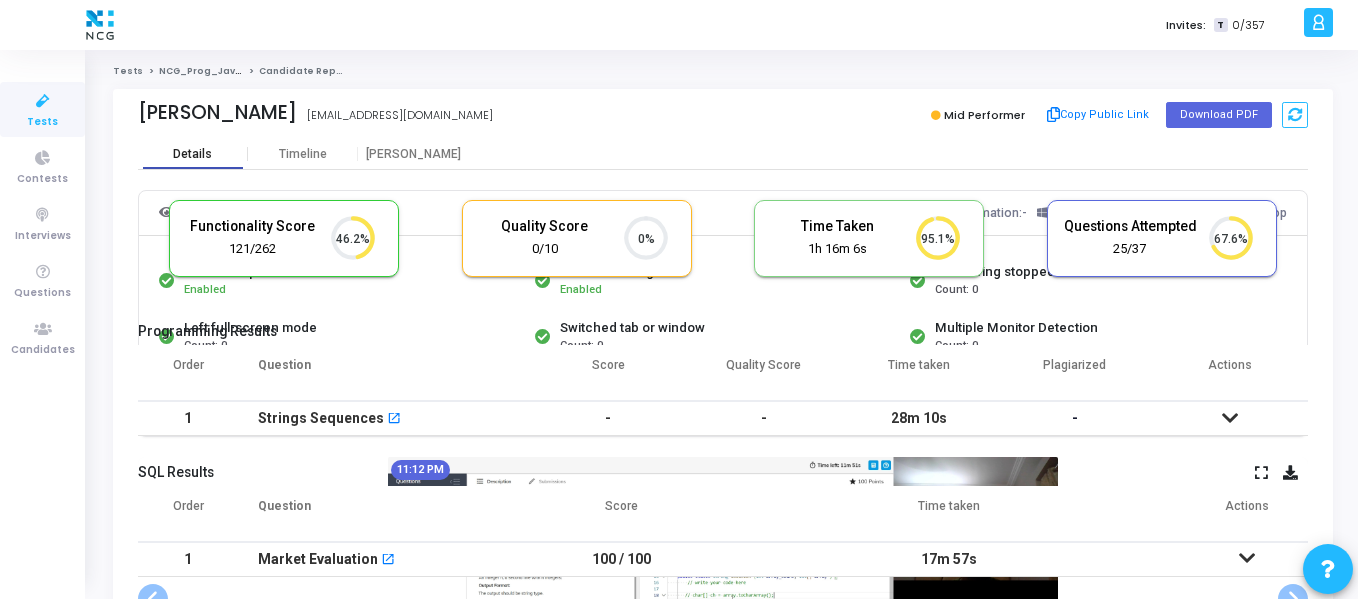 scroll, scrollTop: 9, scrollLeft: 9, axis: both 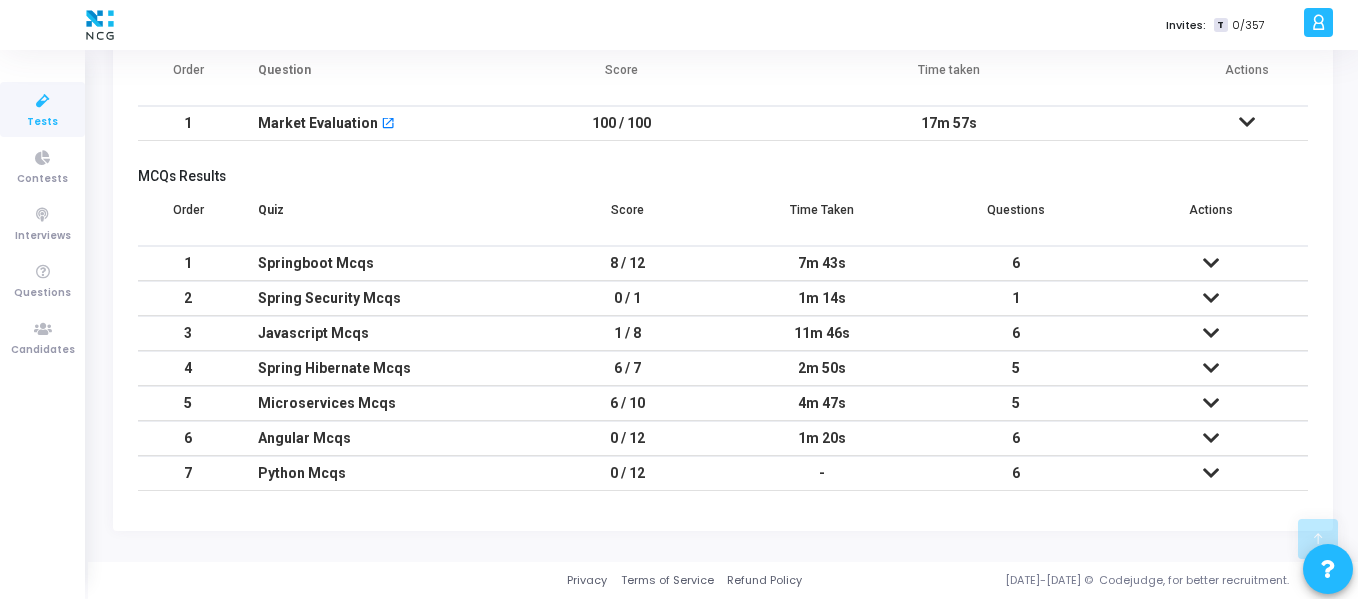 drag, startPoint x: 680, startPoint y: 465, endPoint x: 254, endPoint y: 430, distance: 427.43536 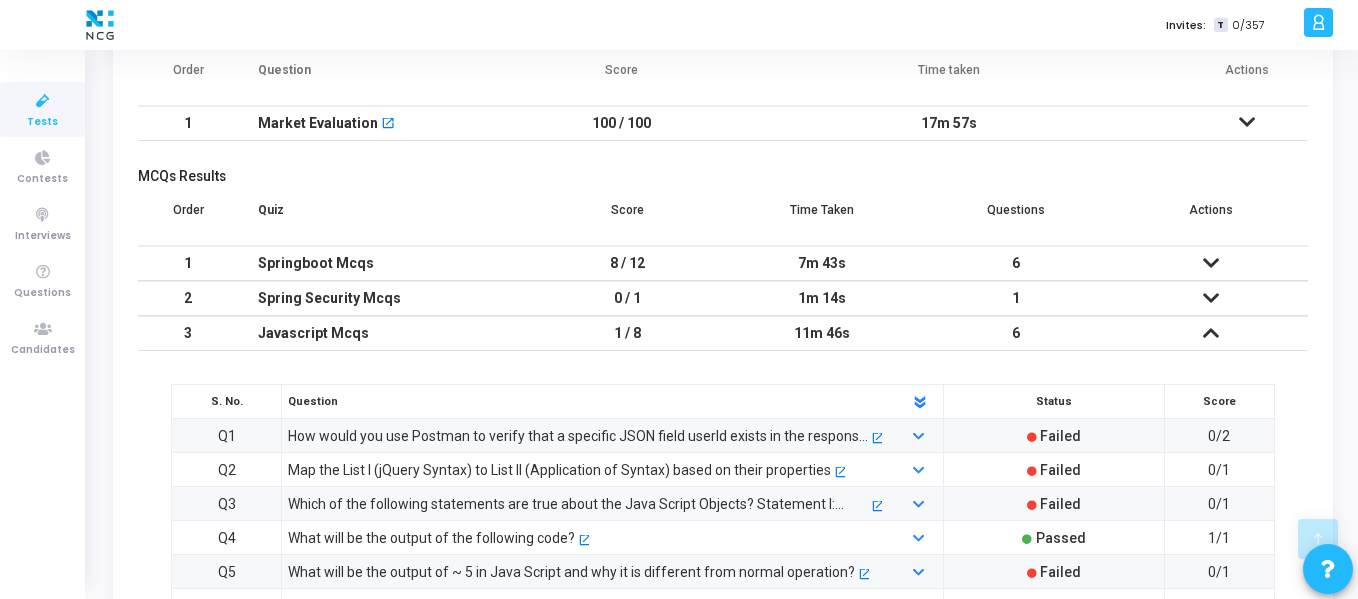 click at bounding box center [1211, 333] 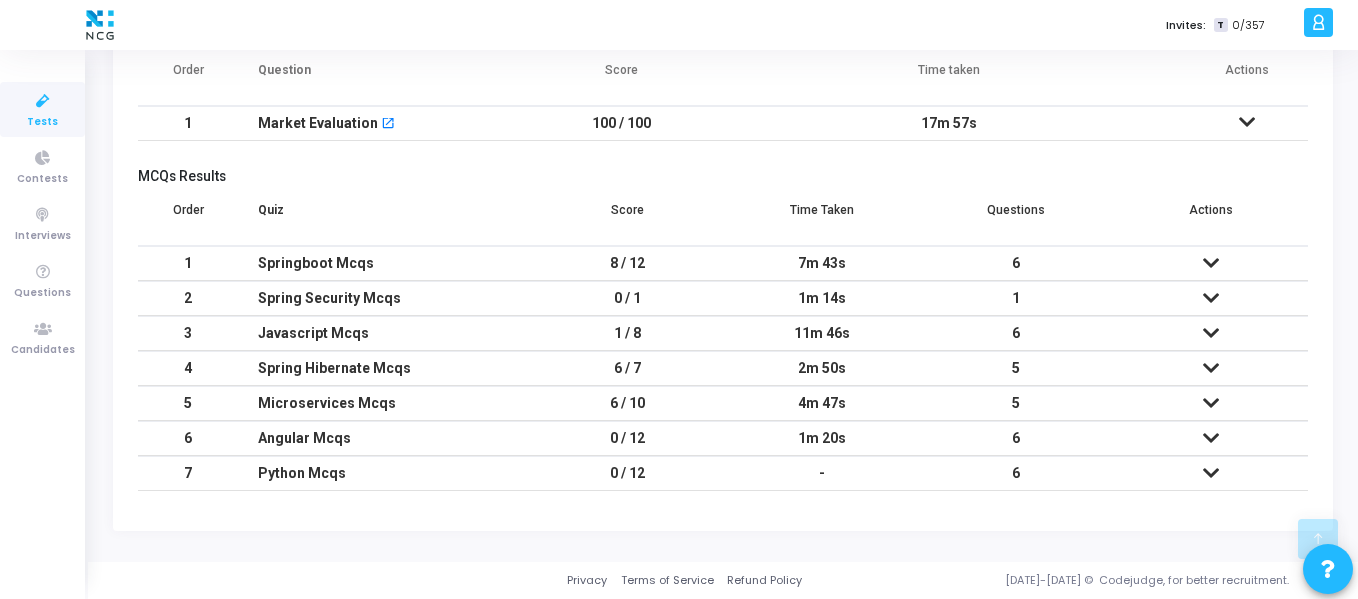 drag, startPoint x: 1019, startPoint y: 435, endPoint x: 928, endPoint y: 451, distance: 92.39589 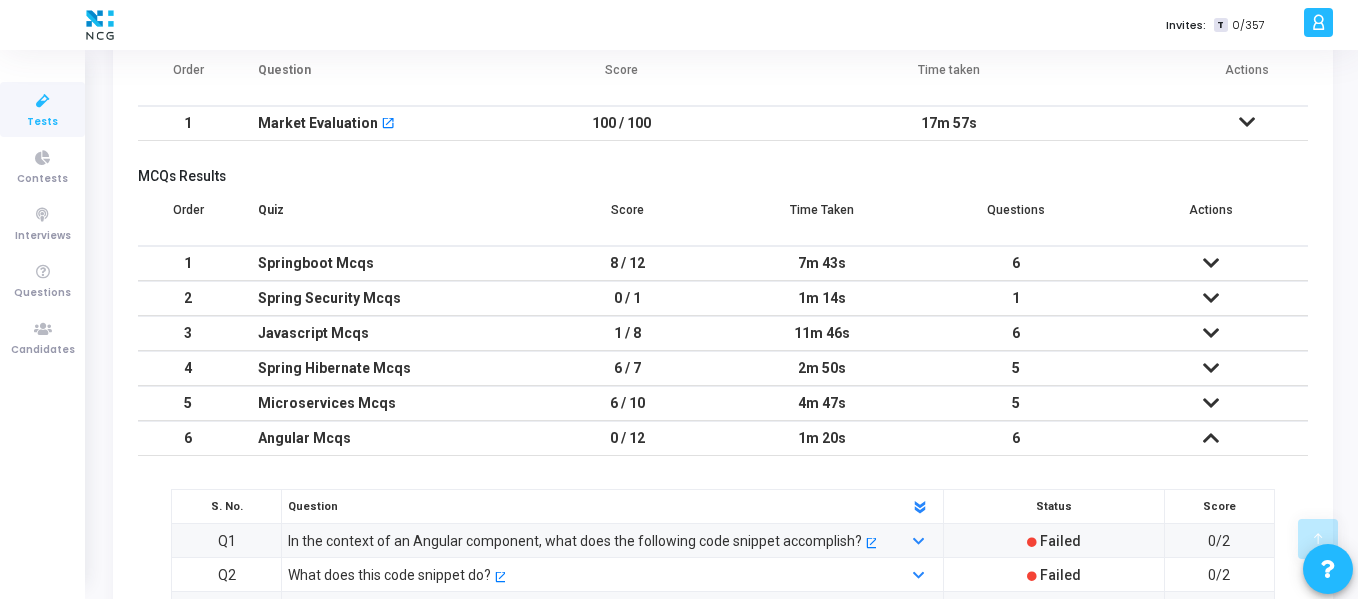 click at bounding box center [1211, 438] 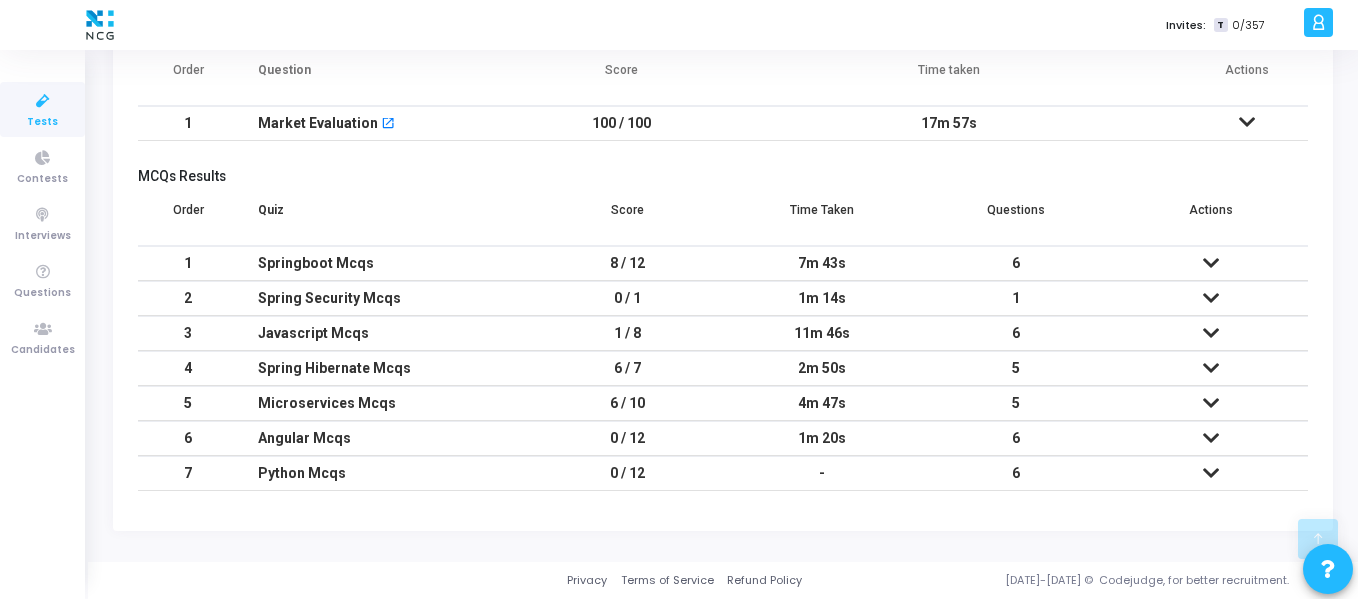 click at bounding box center [1211, 333] 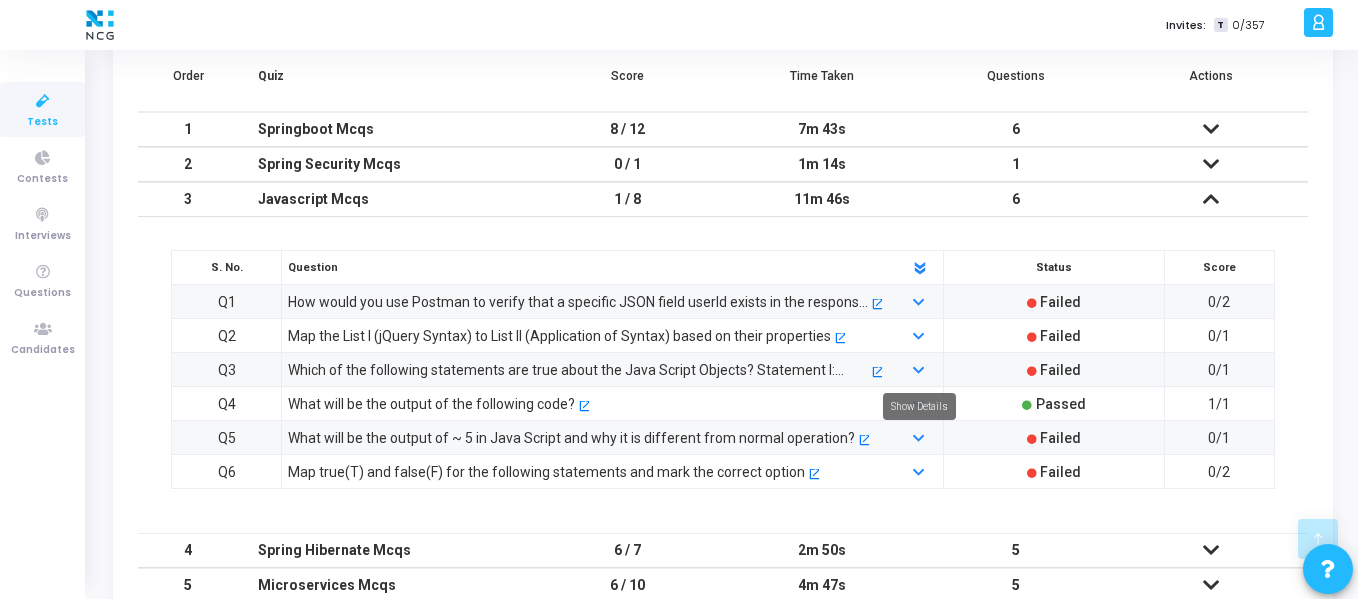 scroll, scrollTop: 573, scrollLeft: 0, axis: vertical 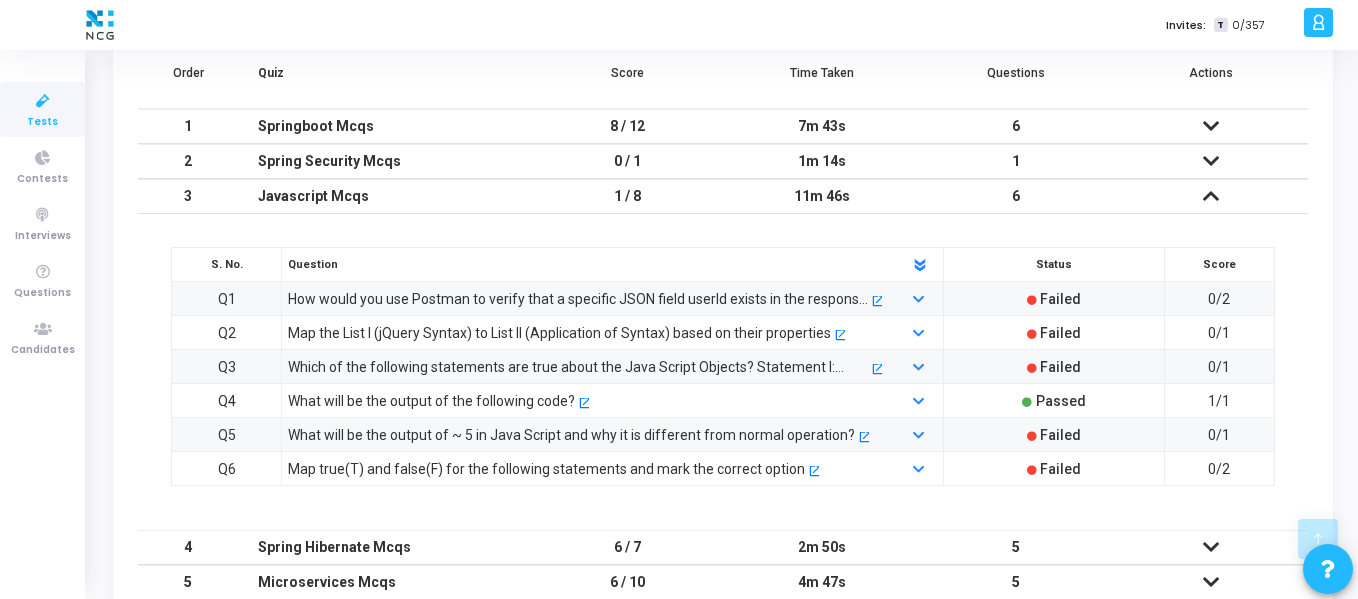 click on "Passed" at bounding box center [1061, 401] 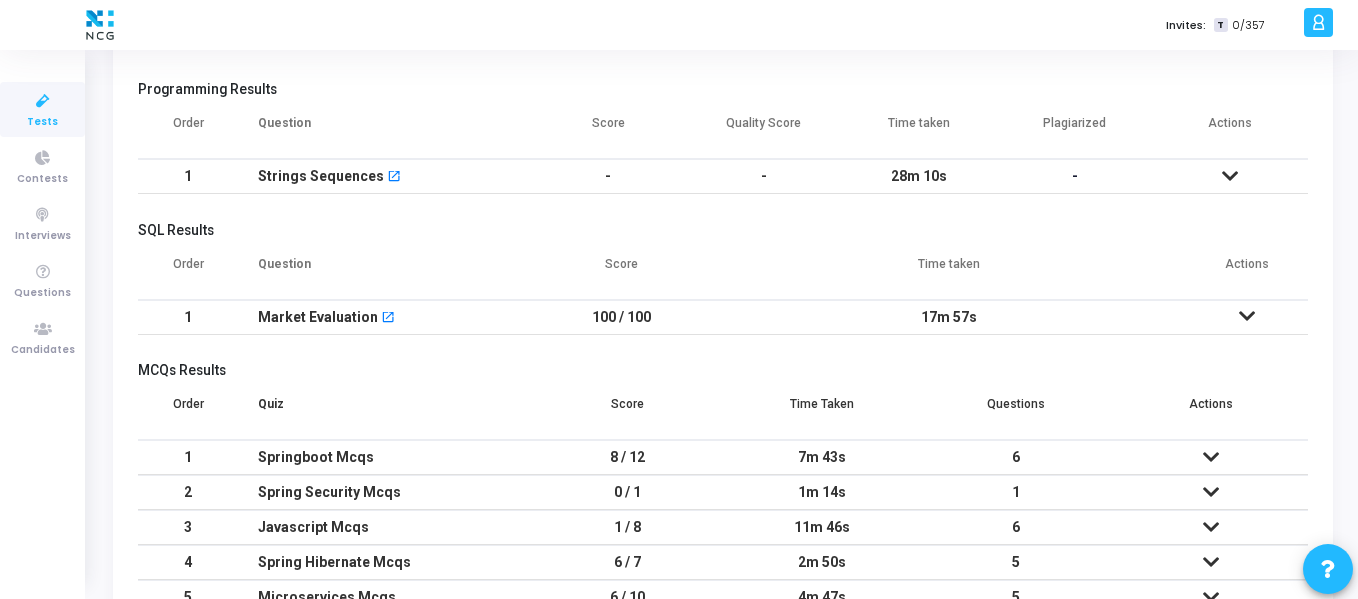 scroll, scrollTop: 241, scrollLeft: 0, axis: vertical 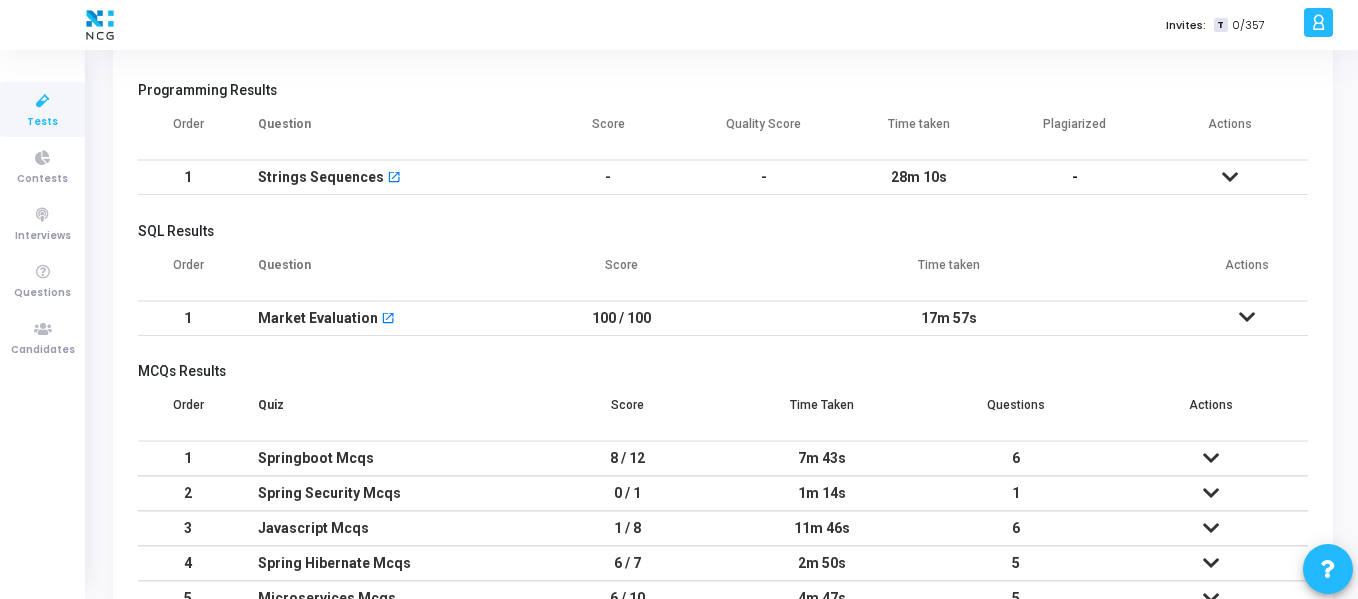 click at bounding box center (1230, 177) 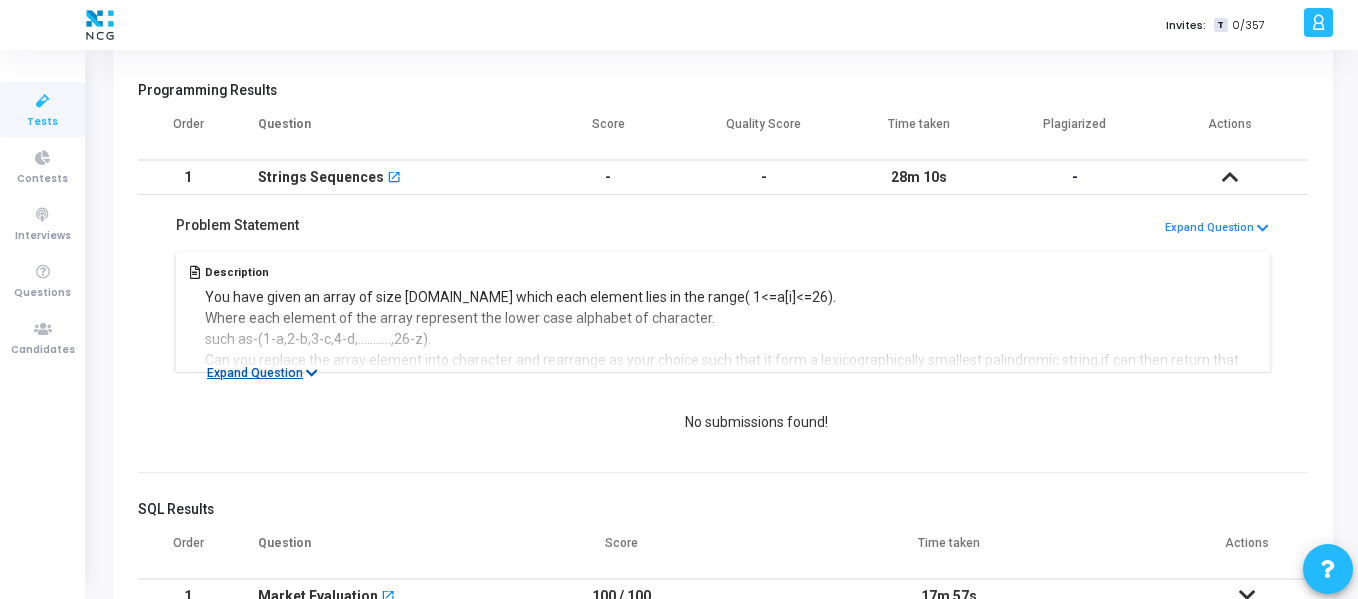 click on "Expand Question" at bounding box center [262, 373] 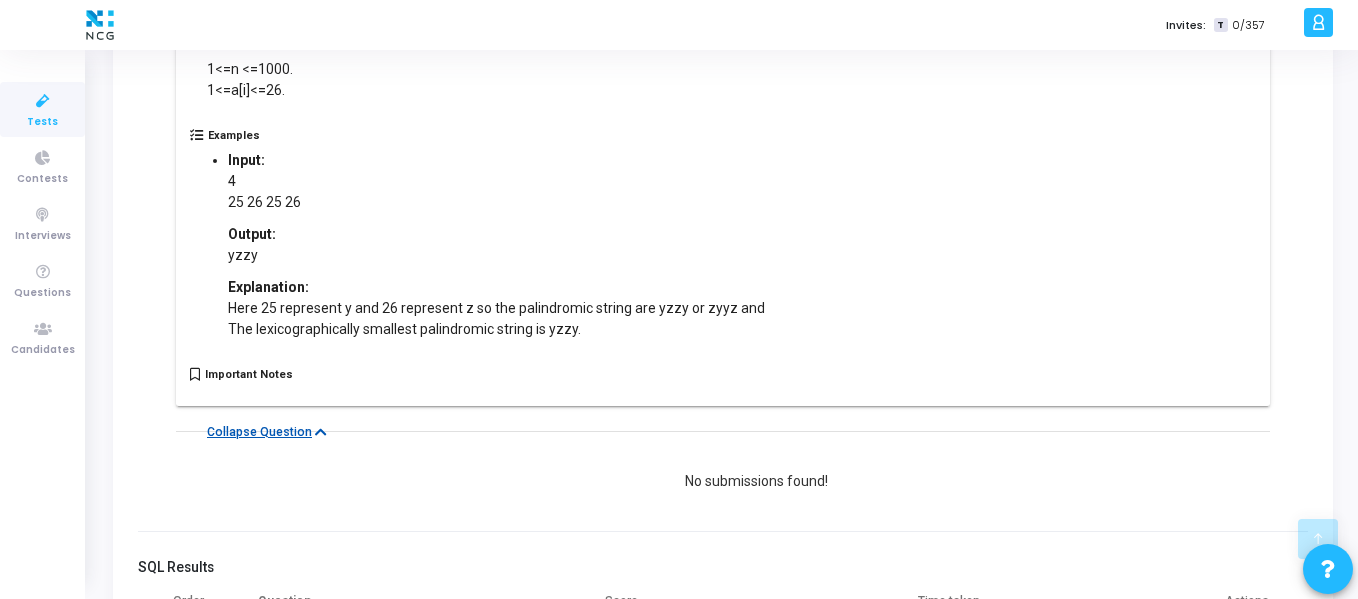 scroll, scrollTop: 847, scrollLeft: 0, axis: vertical 